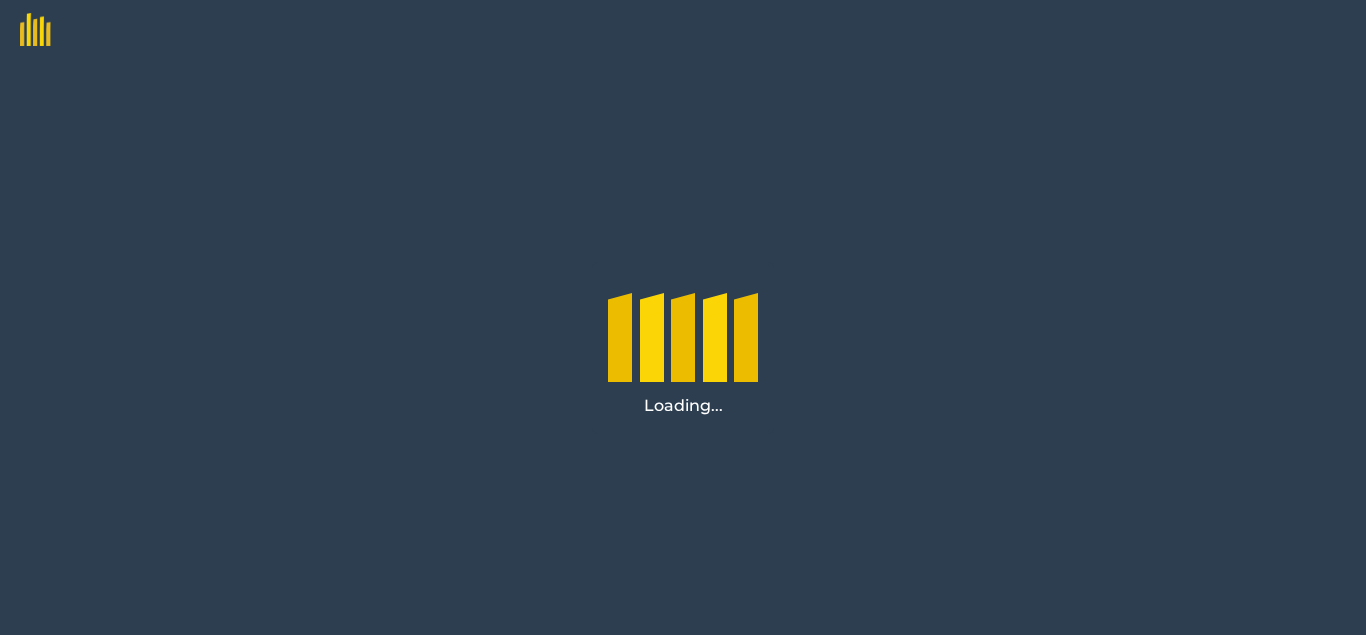 scroll, scrollTop: 0, scrollLeft: 0, axis: both 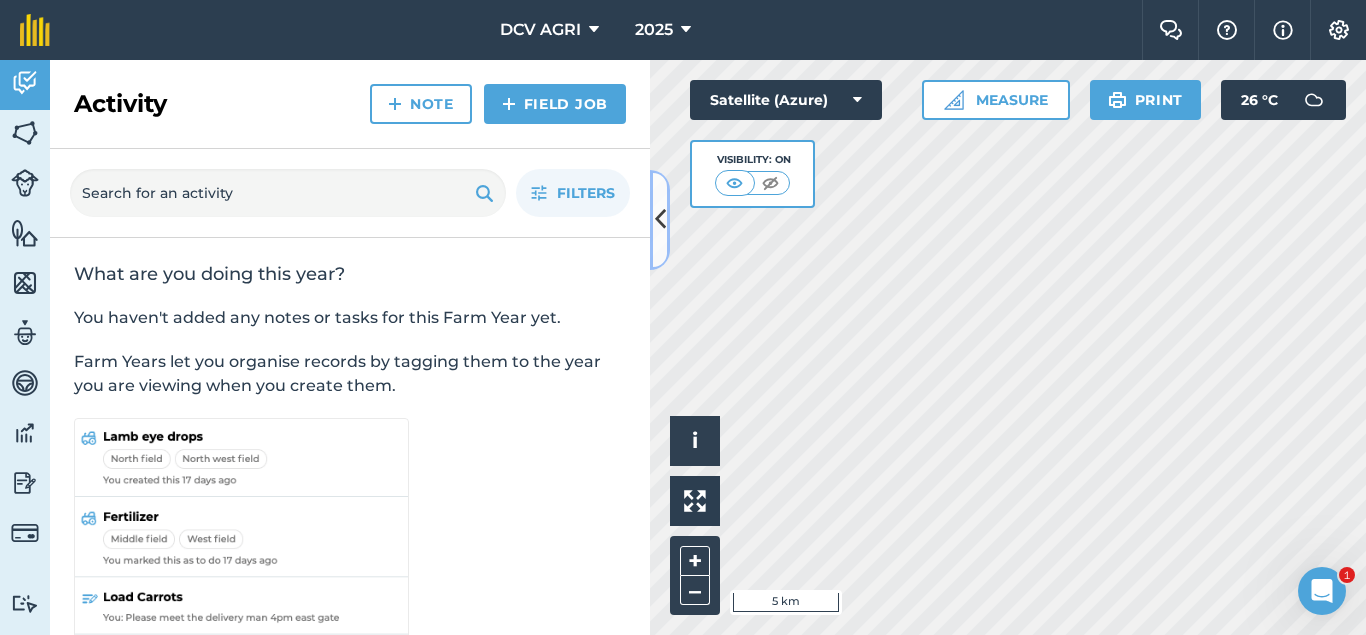 click at bounding box center [660, 219] 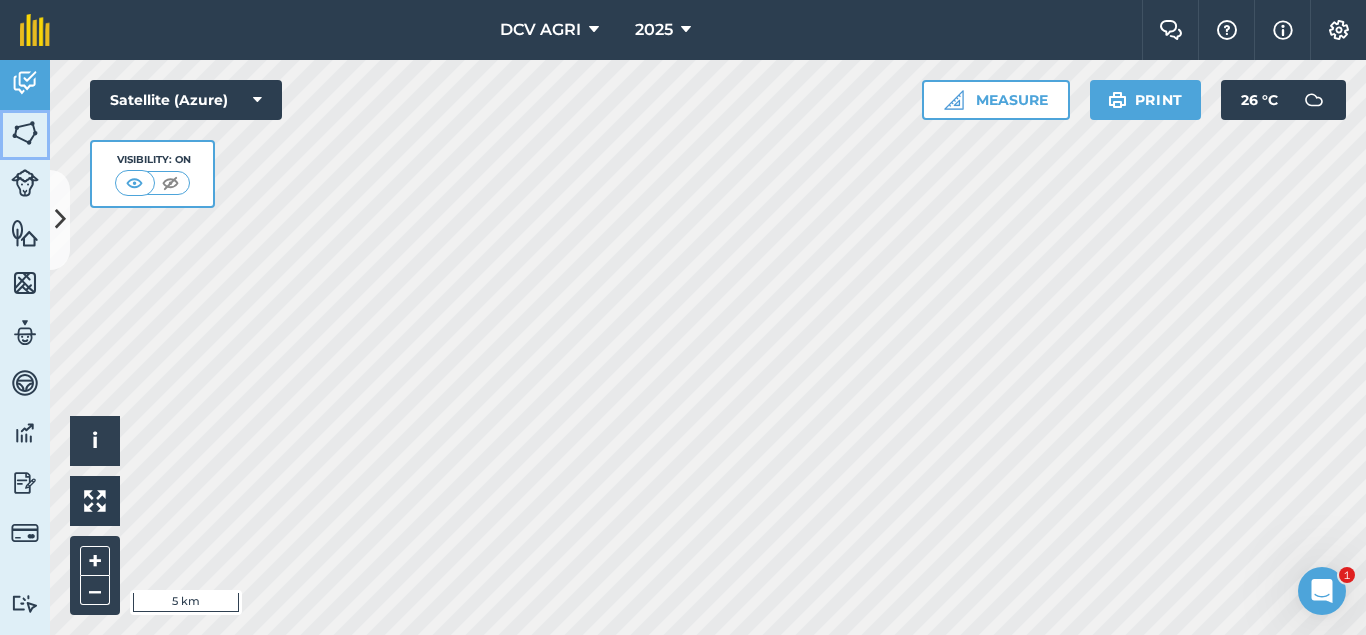 click at bounding box center (25, 133) 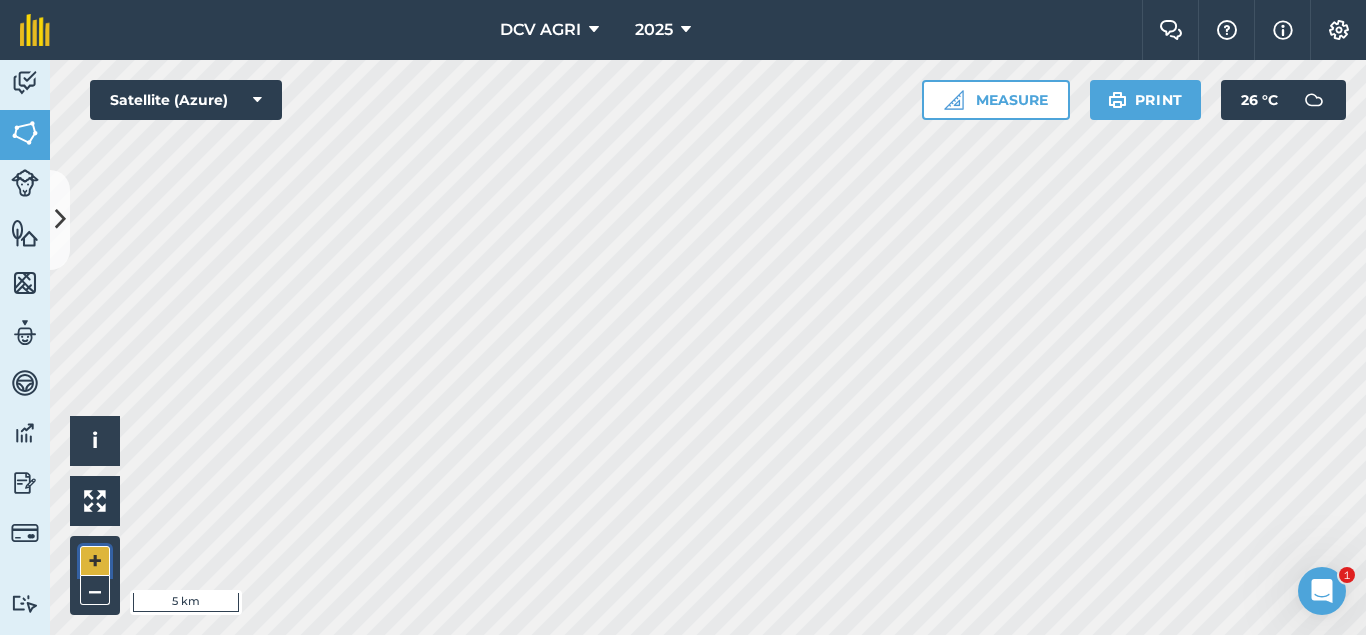 click on "+" at bounding box center (95, 561) 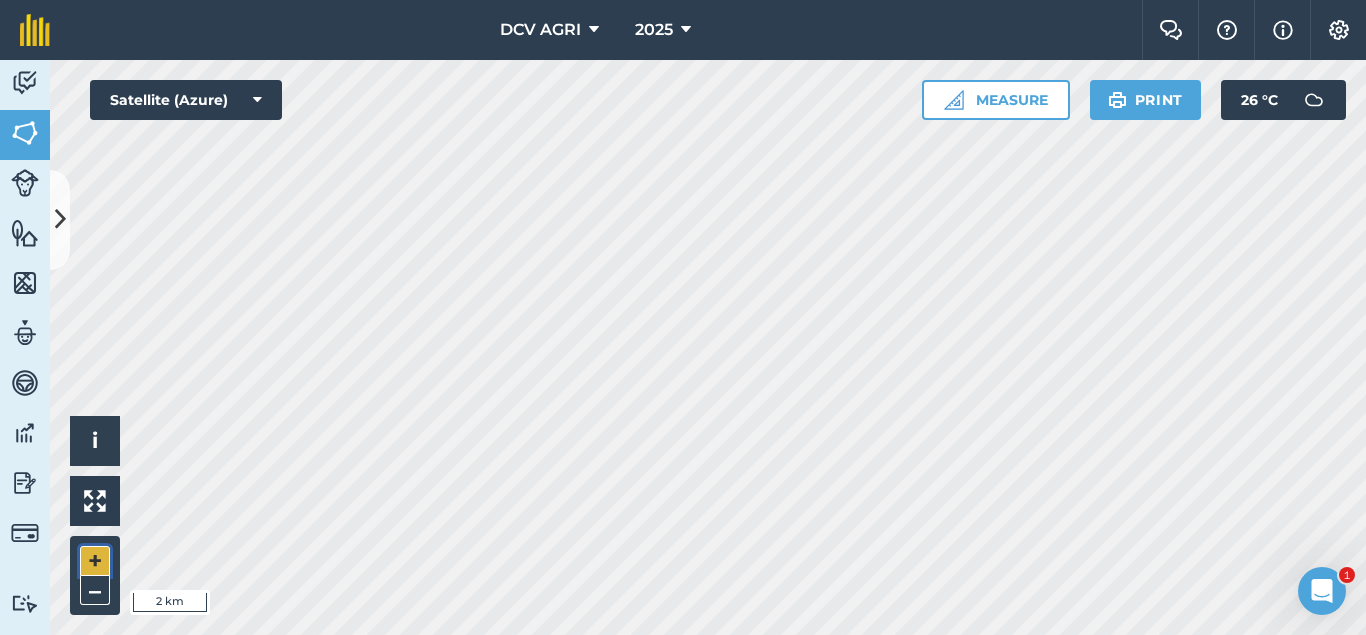 click on "+" at bounding box center [95, 561] 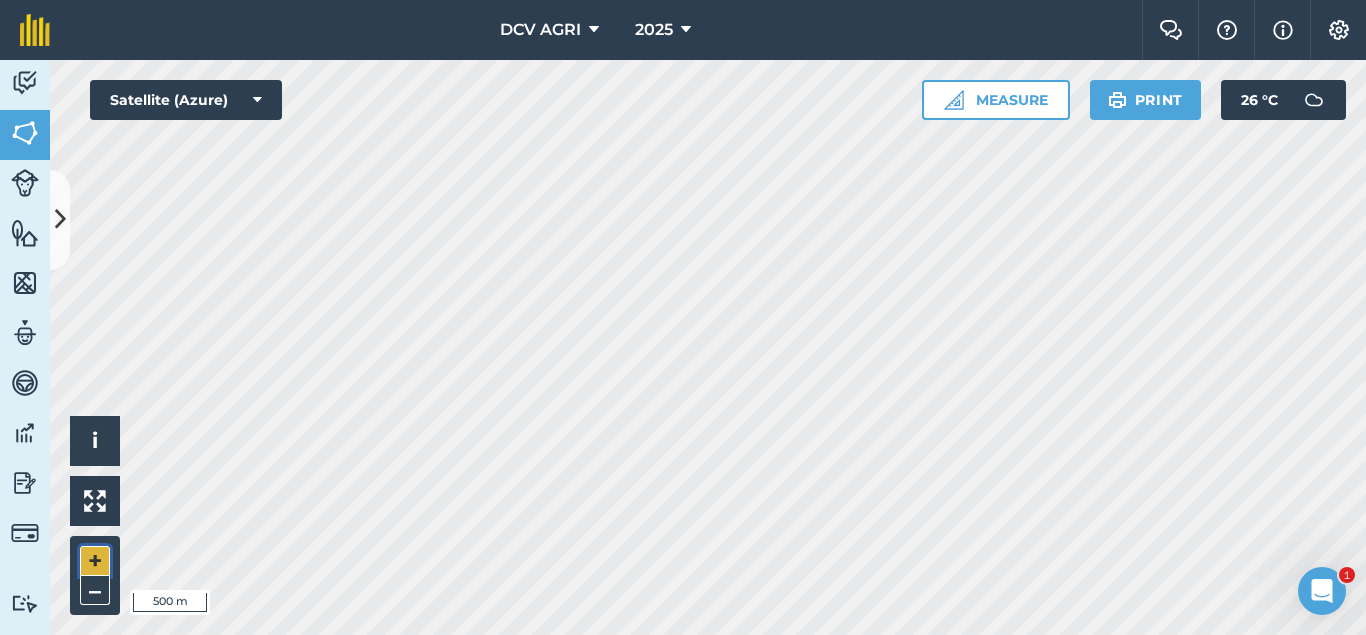 click on "+" at bounding box center (95, 561) 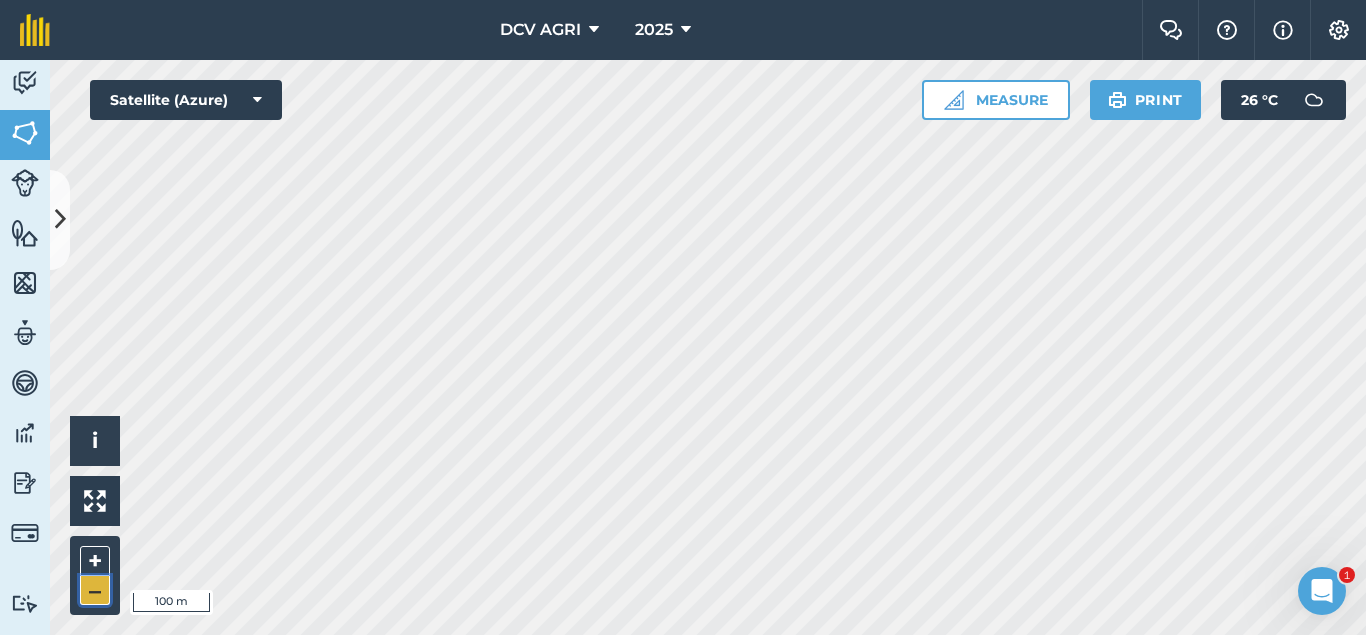 click on "–" at bounding box center (95, 590) 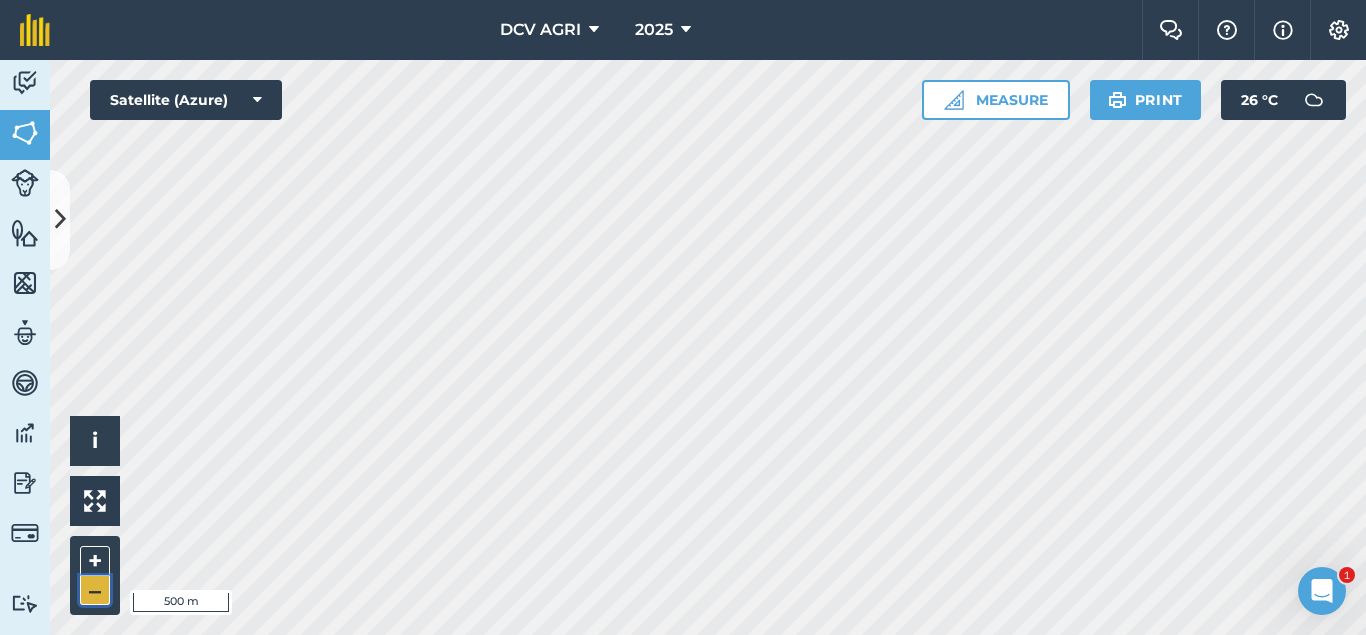 click on "–" at bounding box center (95, 590) 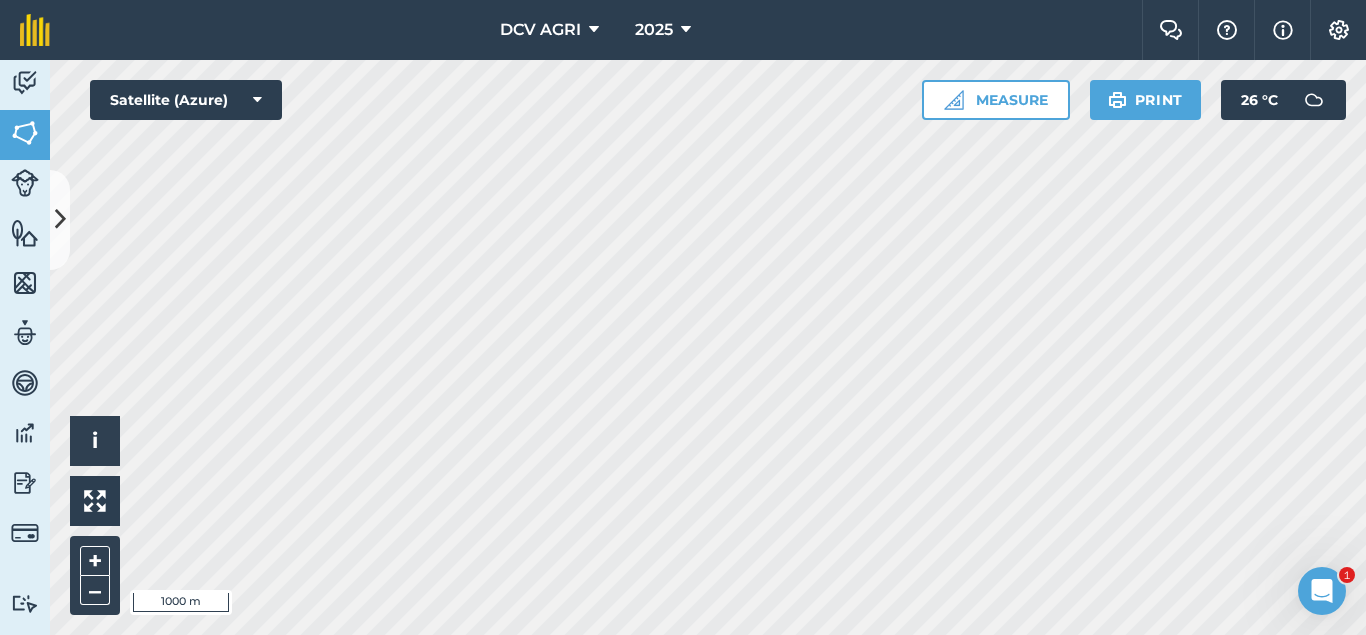 click on "DCV AGRI 2025 Farm Chat Help Info Settings DCV AGRI  -  2025 Reproduced with the permission of  Microsoft Printed on  [DATE] Field usages No usage set 011 HILUCTUGAN 012 KANAWAGAN 013 [GEOGRAPHIC_DATA] 014 POBLACION 021 ESTRERA 022 SAGKA 023 [GEOGRAPHIC_DATA]-O 024 [GEOGRAPHIC_DATA] 031 [GEOGRAPHIC_DATA] 032 [GEOGRAPHIC_DATA] 033 AGUITING 034 CANUCHI 041 MATICA-A 042 KADAUHAN 051 CAGBUHANGIN 052 CATAYUM 061 BAILAN 062 [GEOGRAPHIC_DATA][PERSON_NAME] 063 TIPIK 064 CATMON 065 SABANG BA-O 066 [PERSON_NAME] 070 [PERSON_NAME] 071 COLISAO 081 DONGHOL 083 SUMANGA 084 PATAG 090 IPIL BILLET - FEB BILLET - JAN CAPAHI CUTBACKED END OF CONTRACT H0- POOR STAND H0-FOR LOADING H0-HARVEST COMPLETED H0-HARVESTED PARTIAL H0-PLOW OUT H0-PLOWED H1-JAN H10-OCT H11-NOV H12-DEC H2-FEB H3-MAR H4-APR H5-MAY H6-JUN H7-[DATE] H8-AUG H9-SEPT H9-SEPT MANUAL - FEB MANUAL - JAN NO FLY ZONE NOT ACCESSIBLE Other Other PLANT CANE PROJECTED NURSERY R1 R10 R2 R3 R4 R5 R6 SUGARCANE TPH 30 TPH 40 TPH 50 TPH 60 TPH 70 TPH 80 V 01-105 V 02-247 V 03-171 V 07-195 V 07-66 V 08-57 V 1683 / 07-66 V 2002-0359 V 2003-1895 V 84-524" at bounding box center [683, 317] 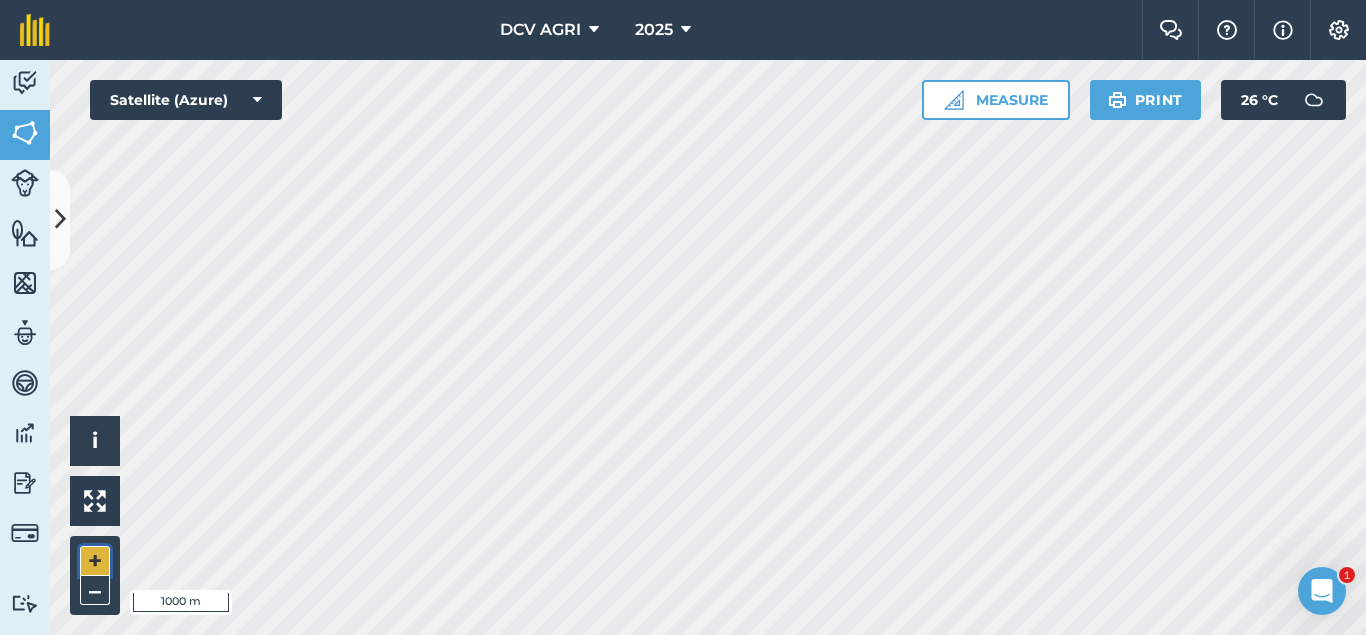 click on "+" at bounding box center [95, 561] 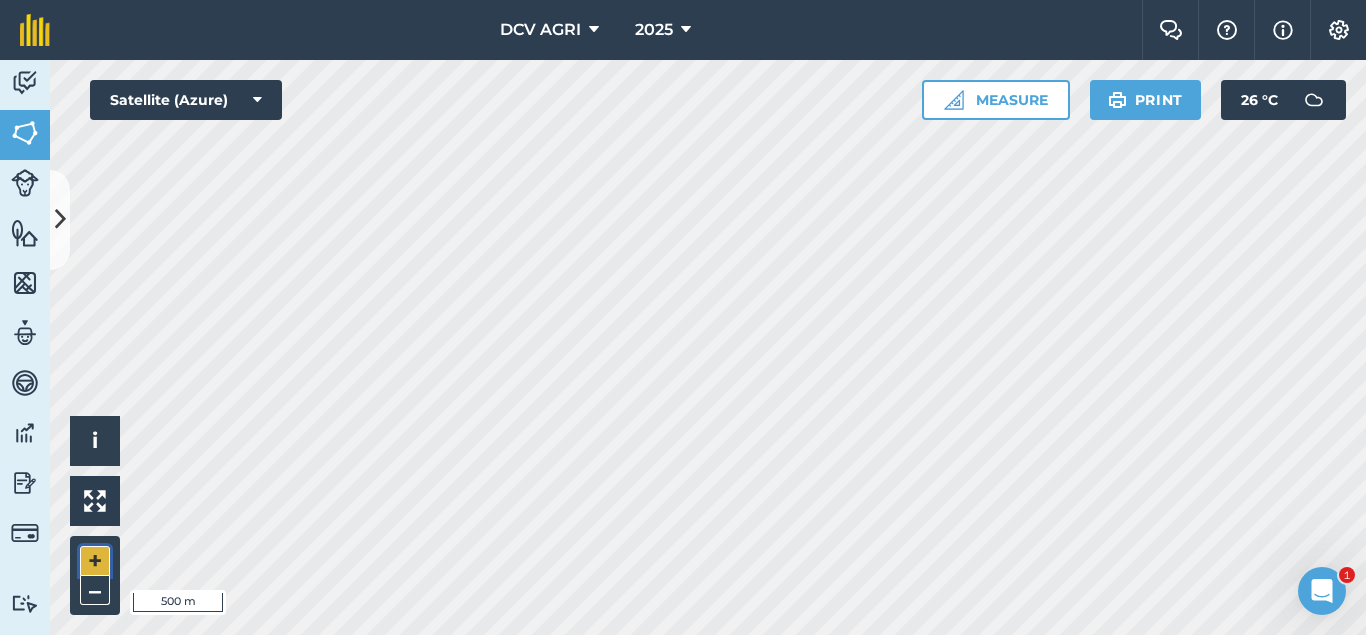 click on "+" at bounding box center [95, 561] 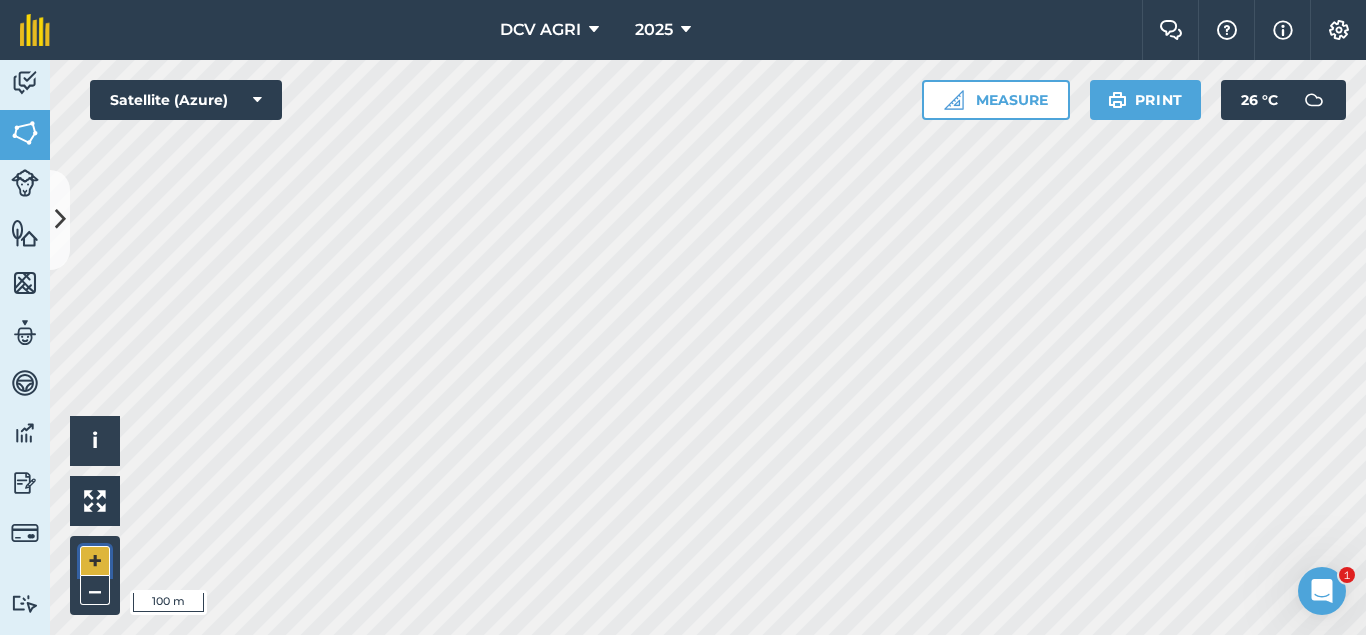 click on "+" at bounding box center [95, 561] 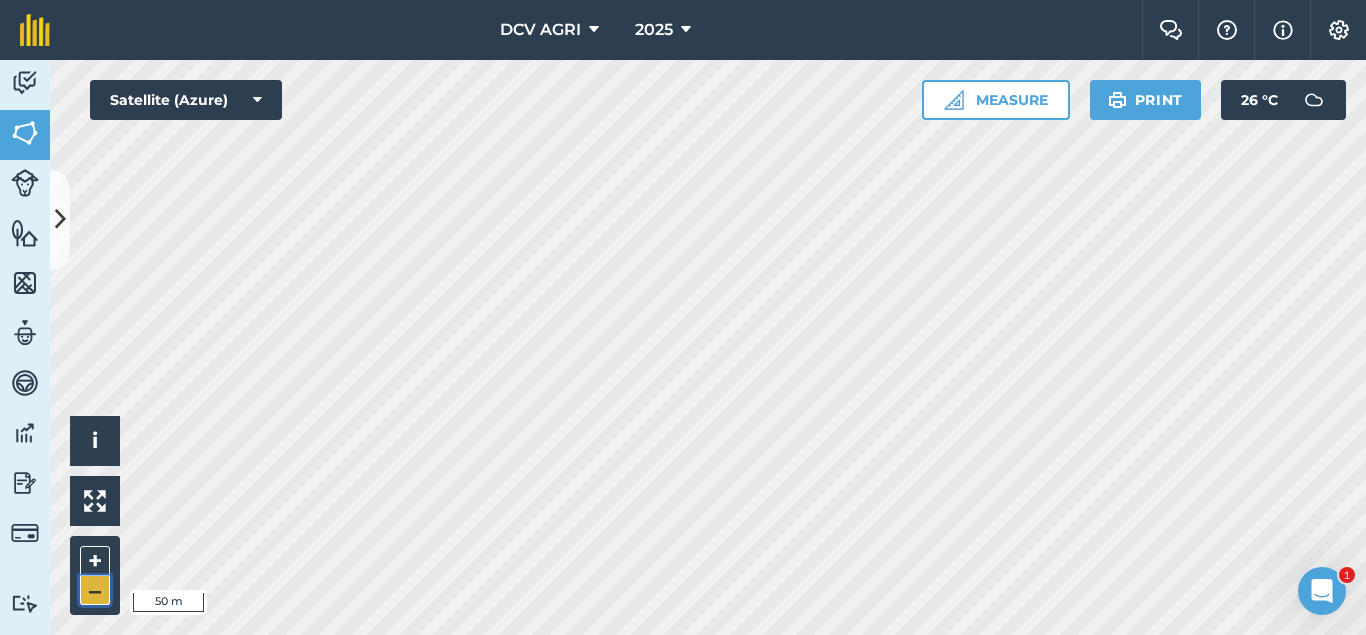 click on "–" at bounding box center [95, 590] 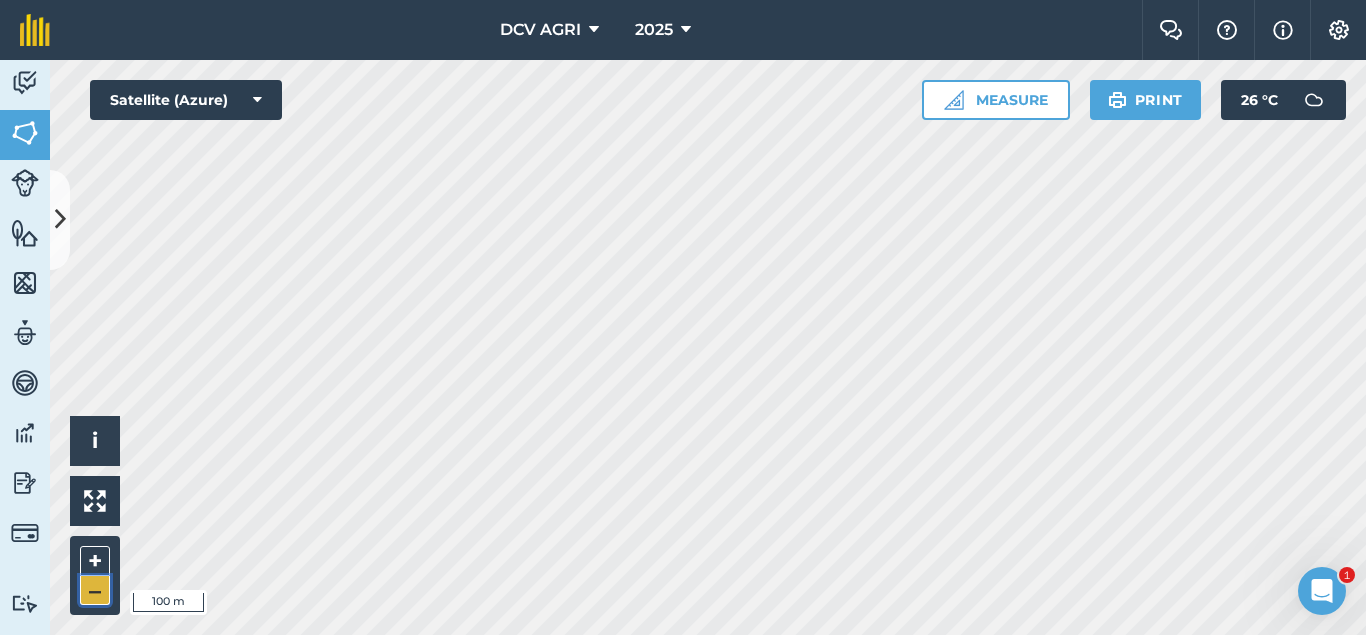 click on "–" at bounding box center [95, 590] 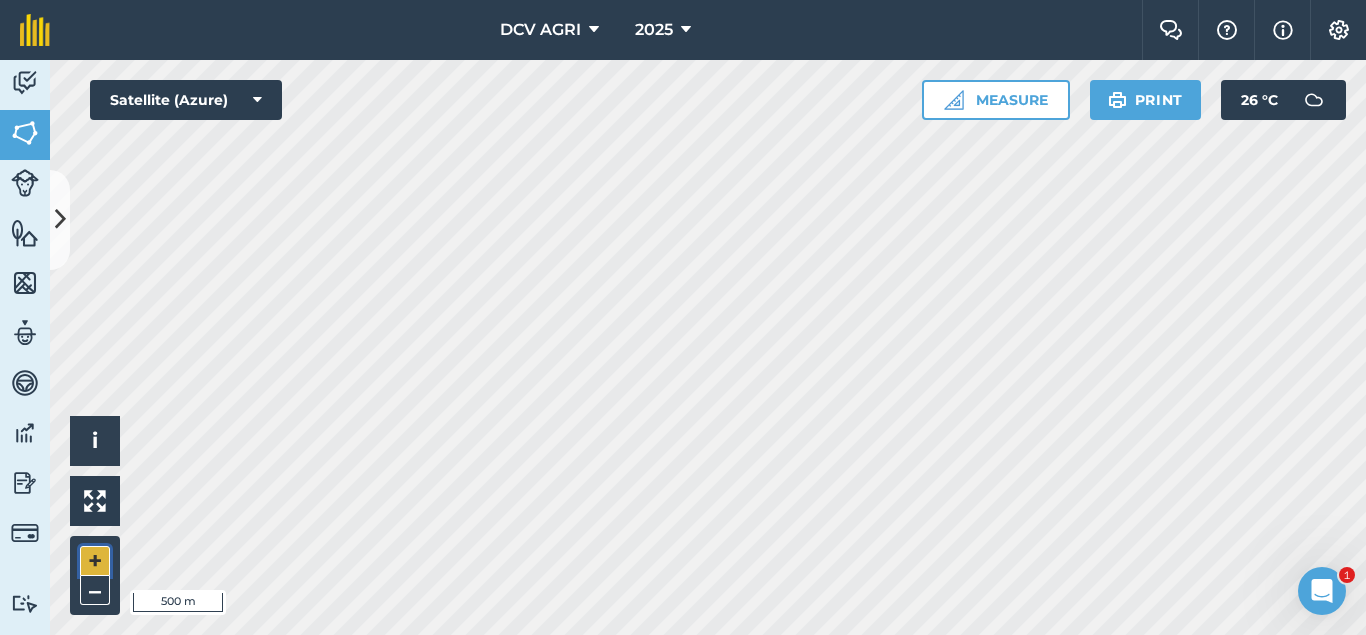 click on "+" at bounding box center [95, 561] 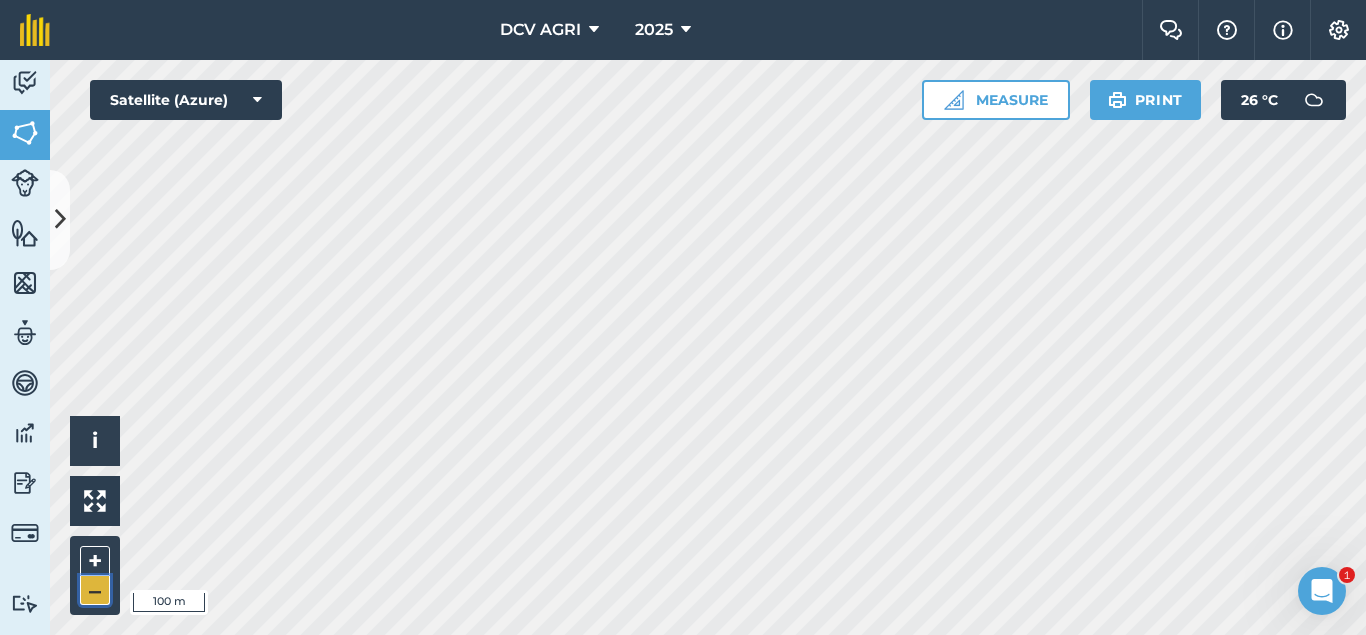 click on "–" at bounding box center [95, 590] 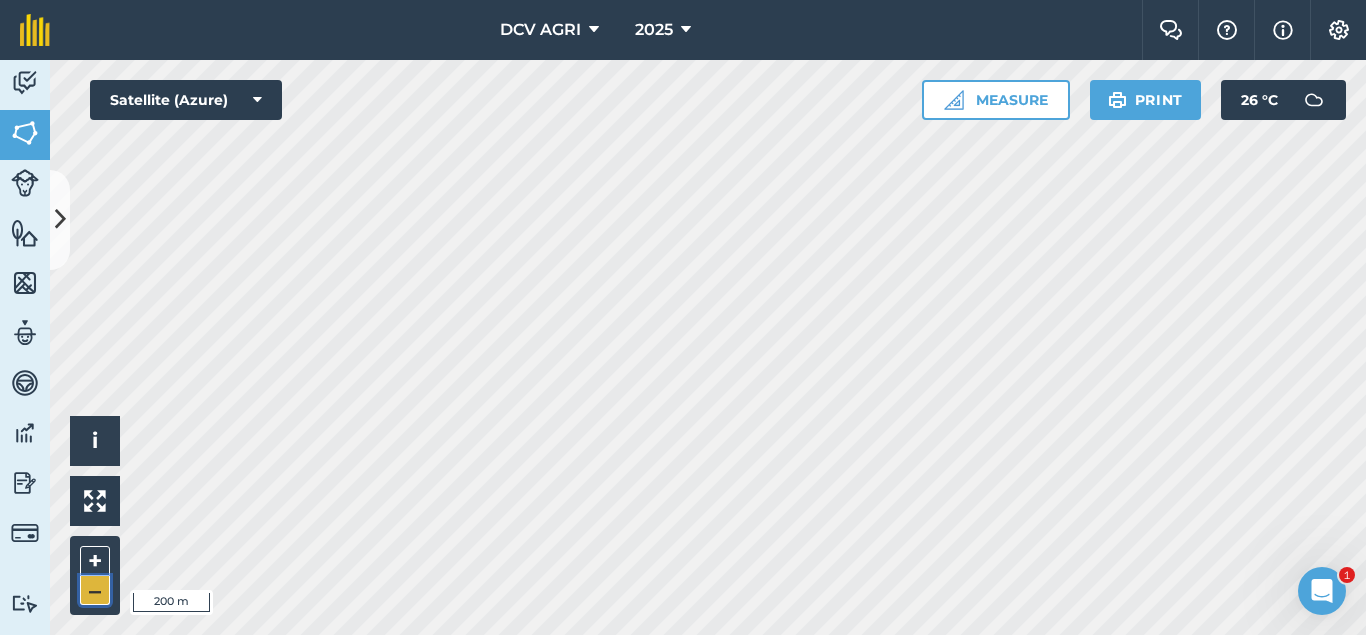 click on "–" at bounding box center (95, 590) 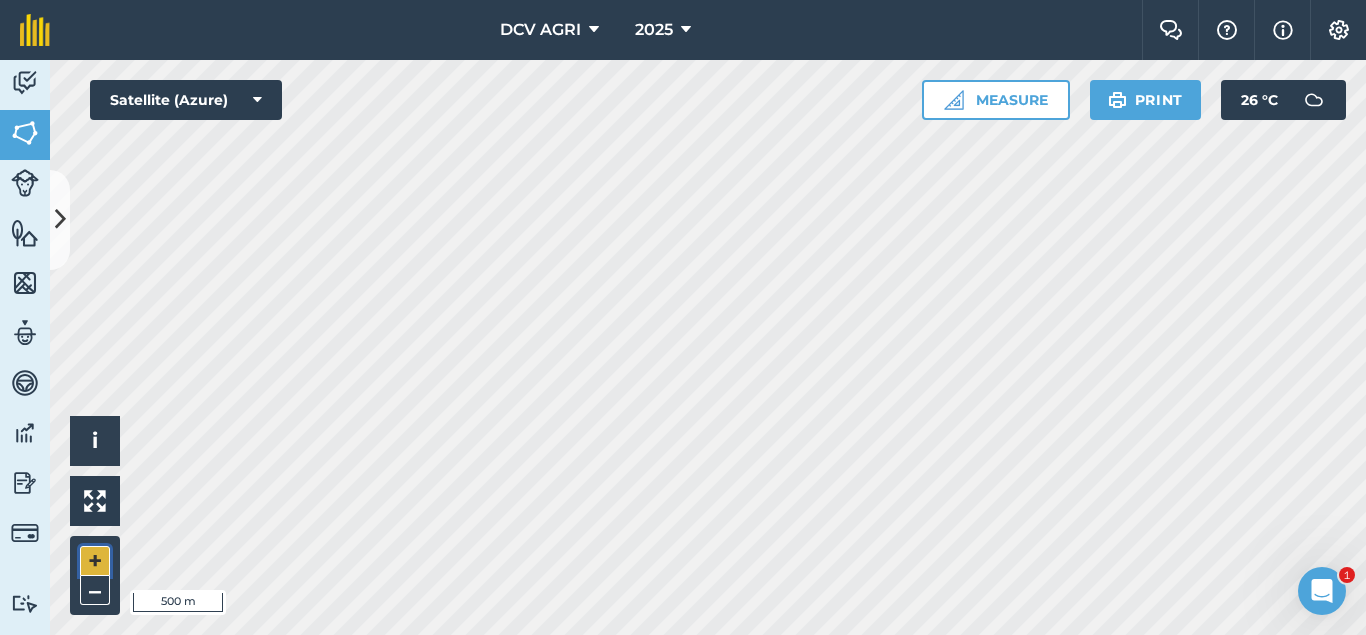 click on "+" at bounding box center (95, 561) 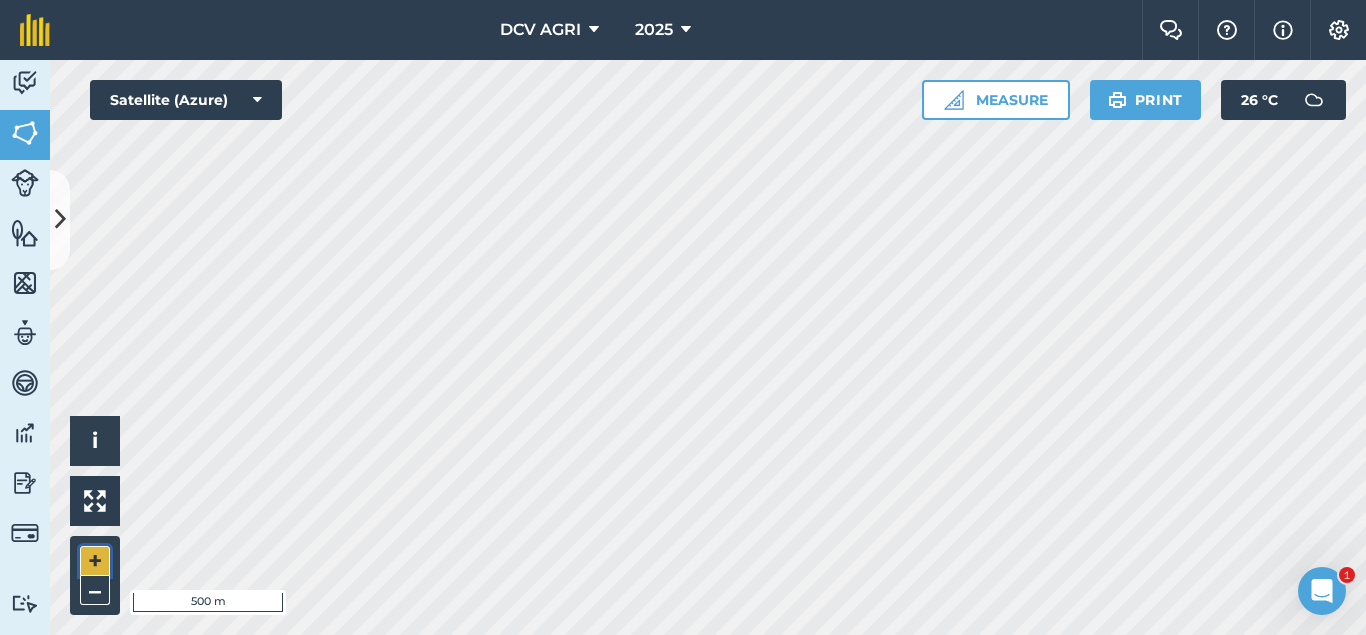 click on "+" at bounding box center (95, 561) 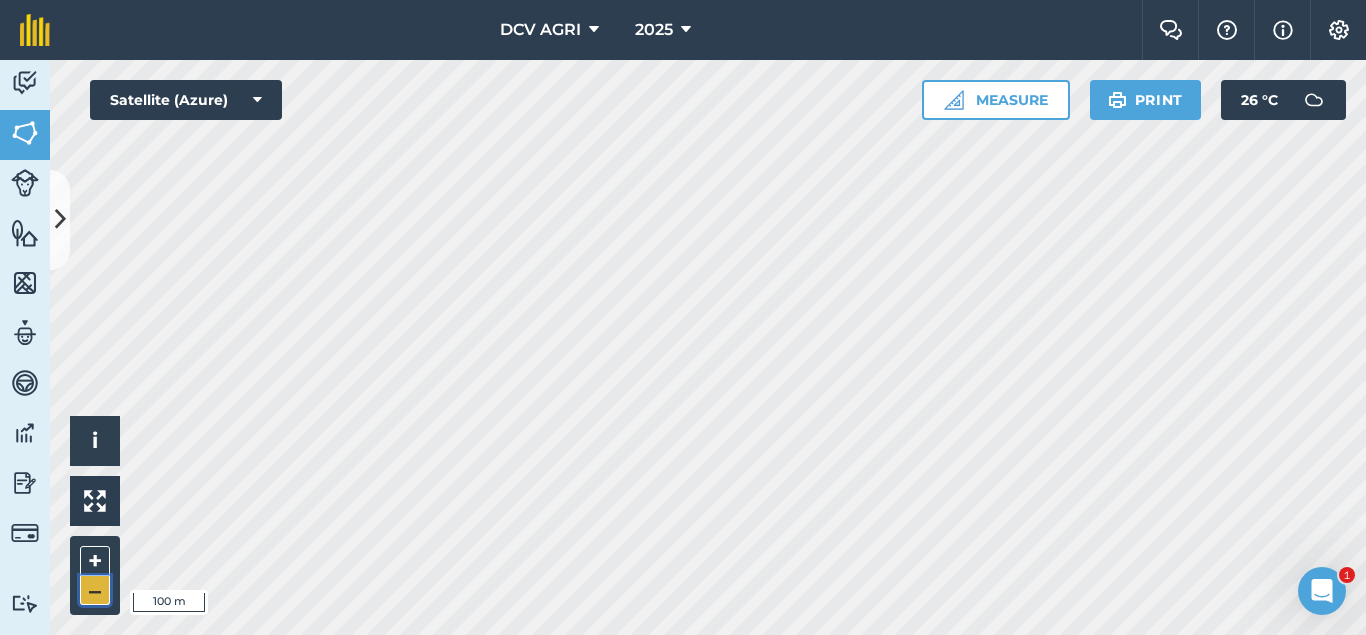 click on "–" at bounding box center [95, 590] 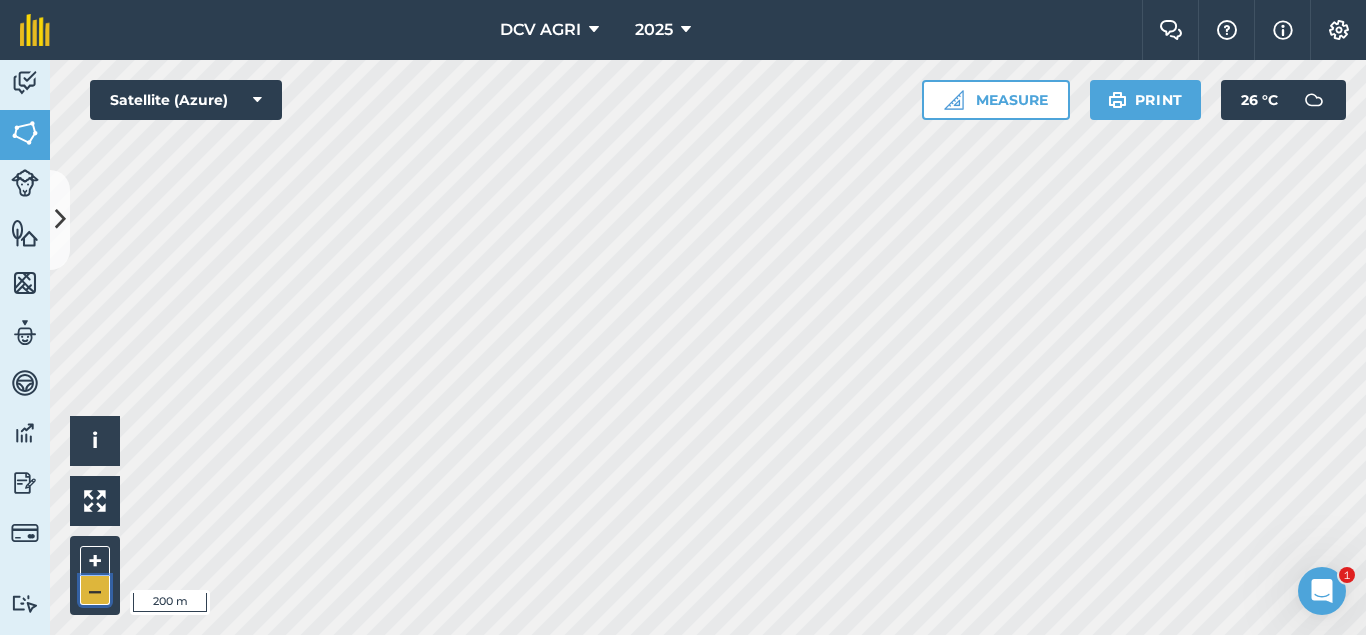 click on "–" at bounding box center [95, 590] 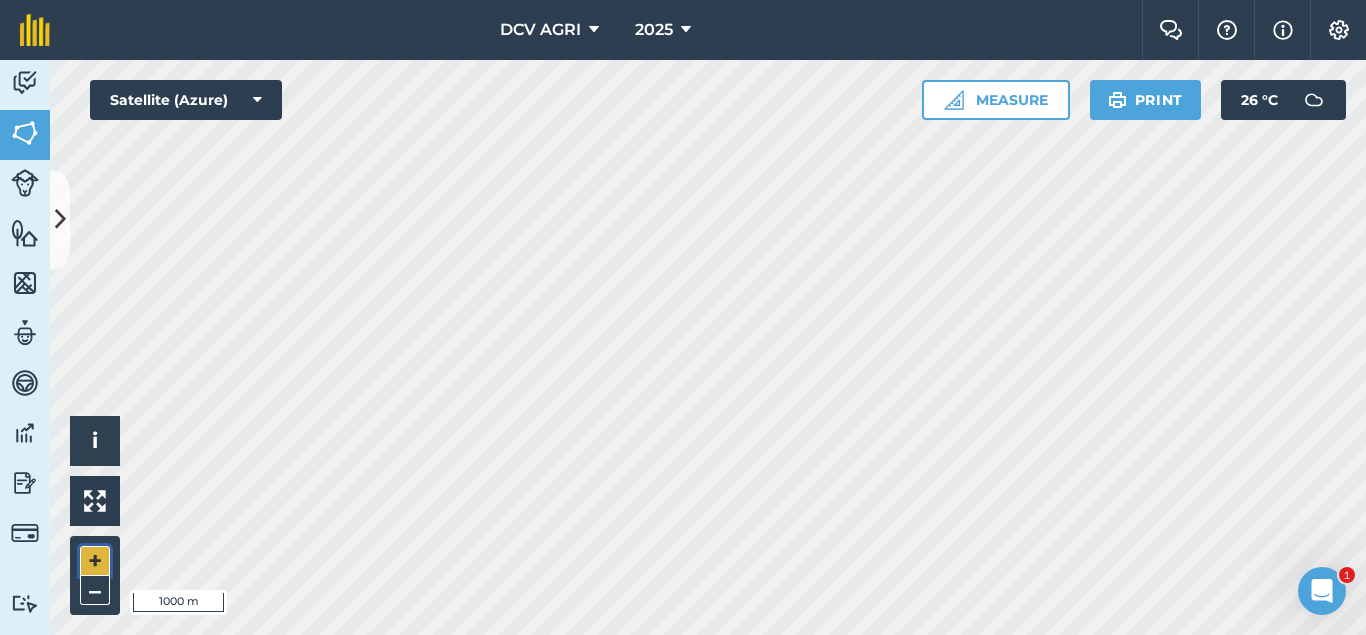 click on "+" at bounding box center [95, 561] 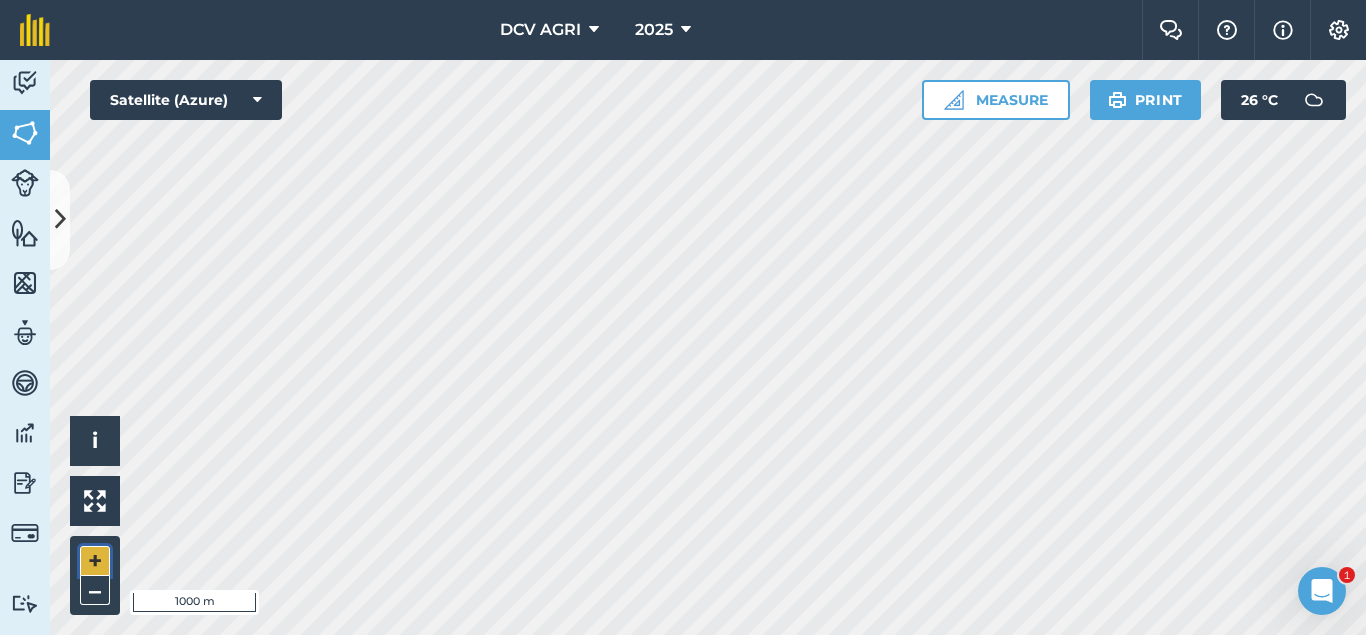 click on "+" at bounding box center [95, 561] 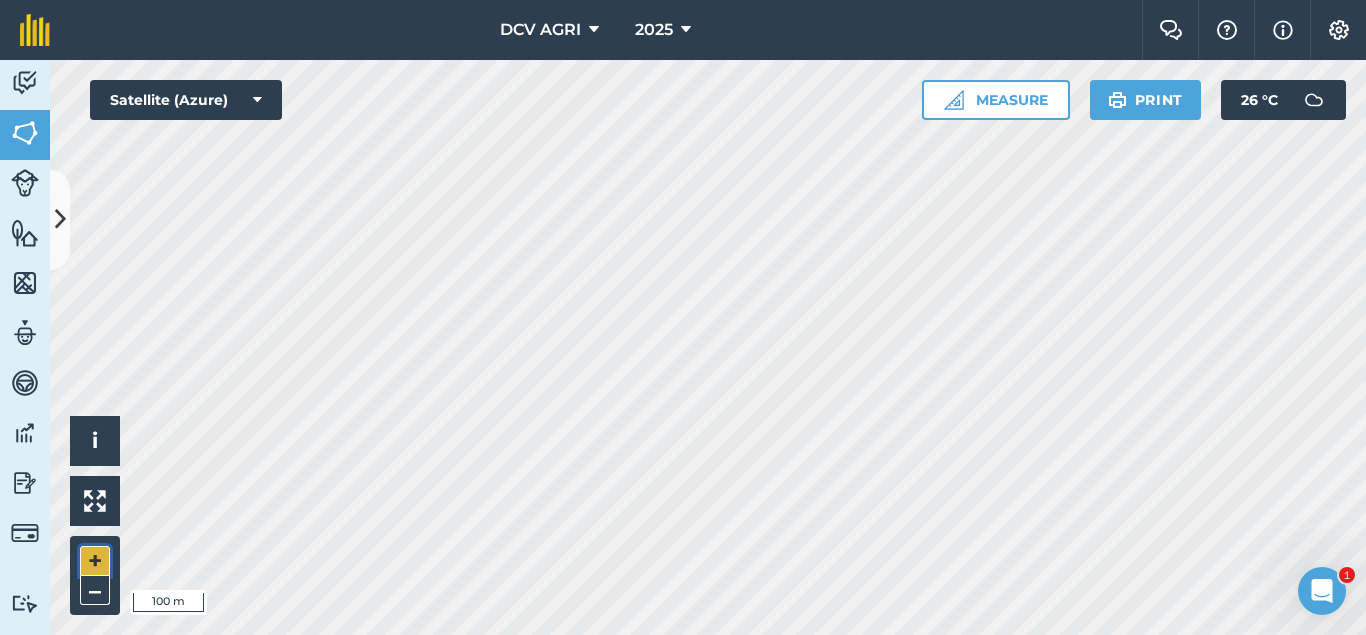 click on "+" at bounding box center (95, 561) 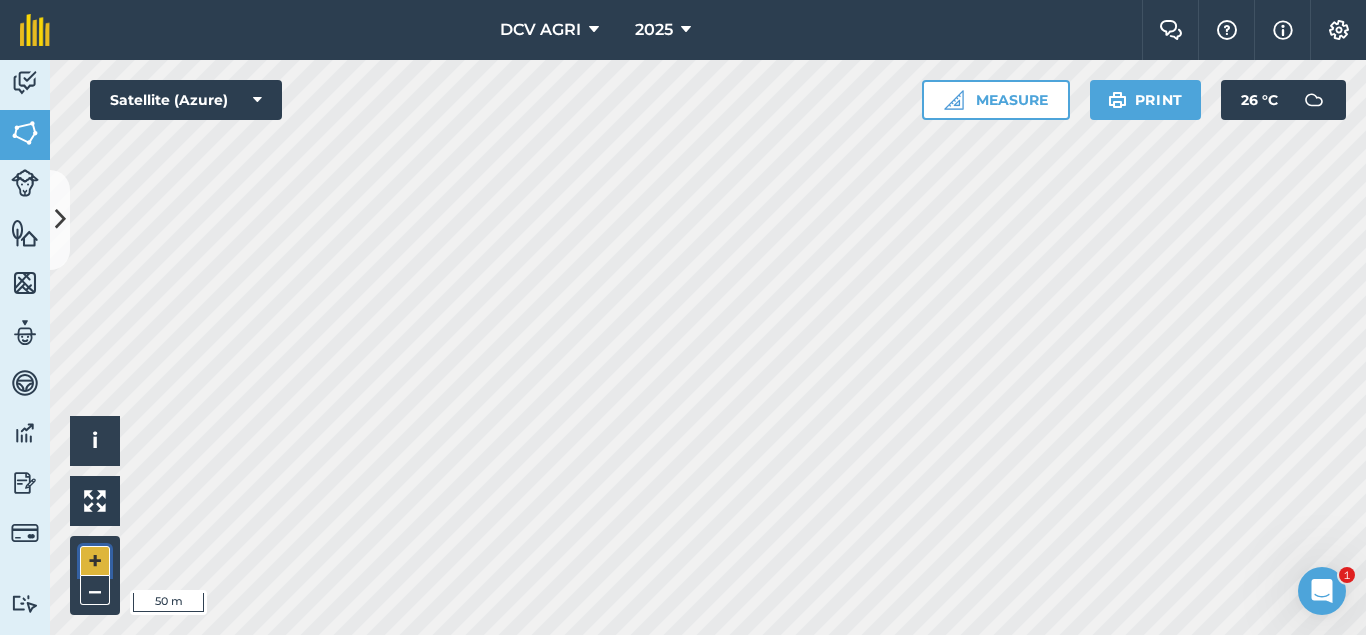 click on "+" at bounding box center [95, 561] 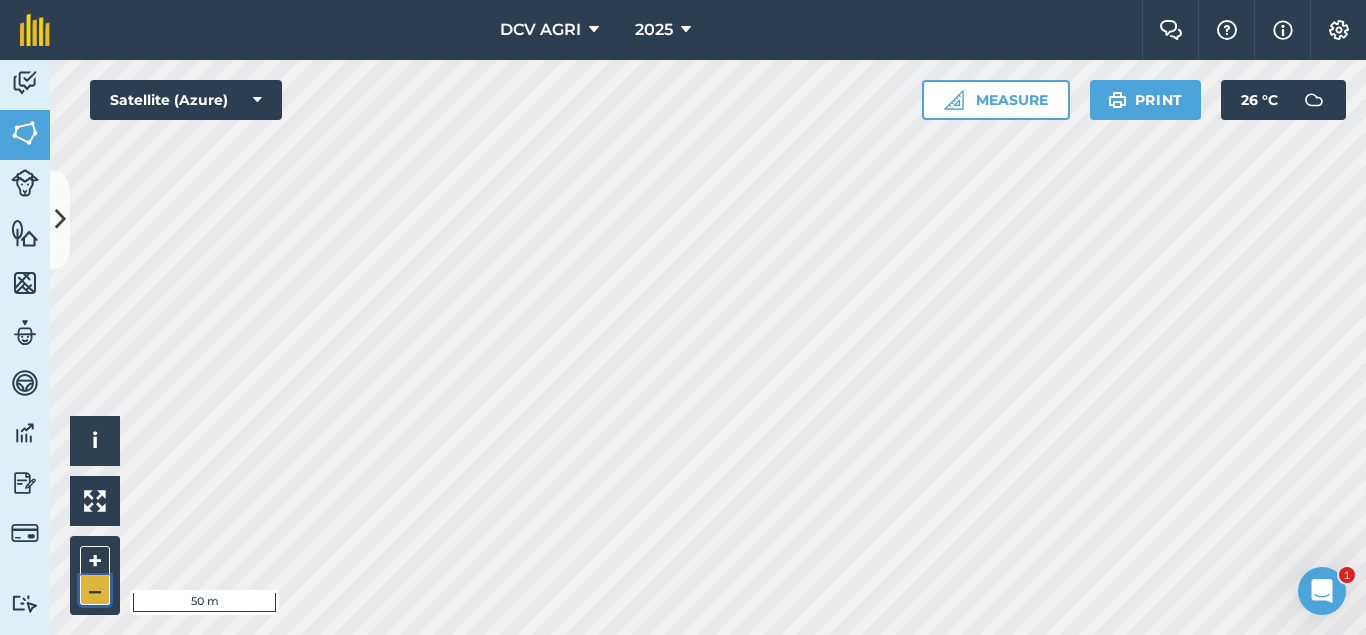 click on "–" at bounding box center [95, 590] 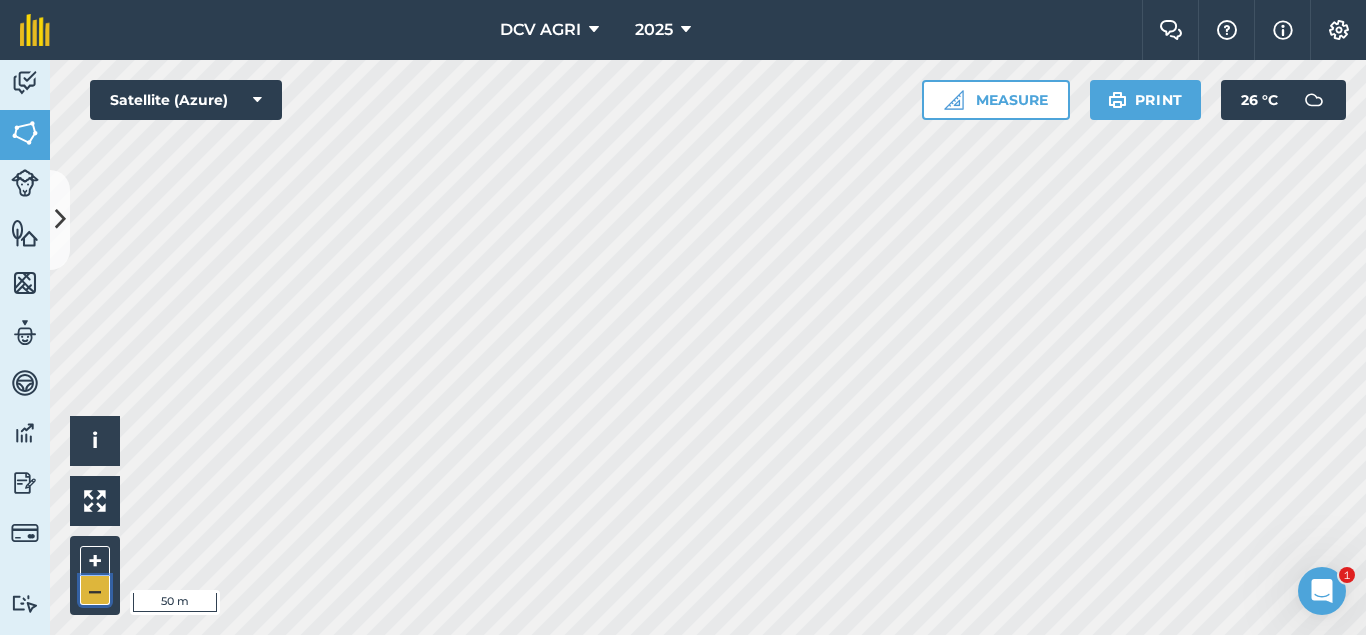 click on "–" at bounding box center (95, 590) 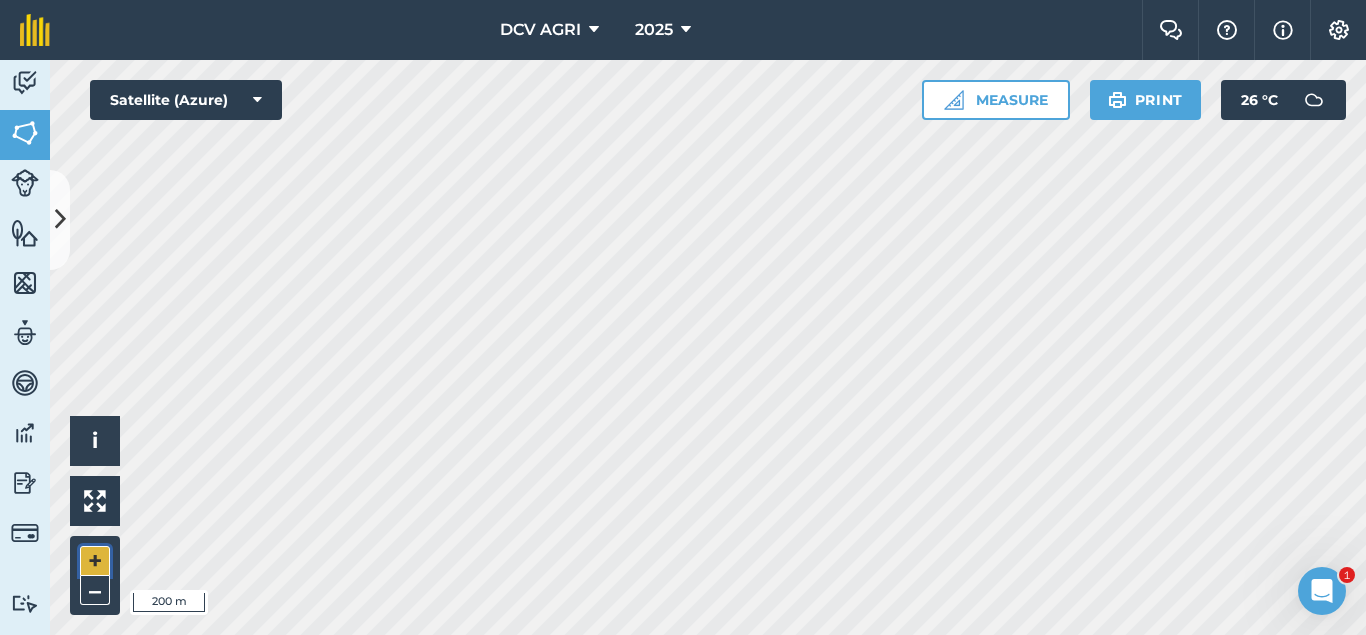 click on "+" at bounding box center (95, 561) 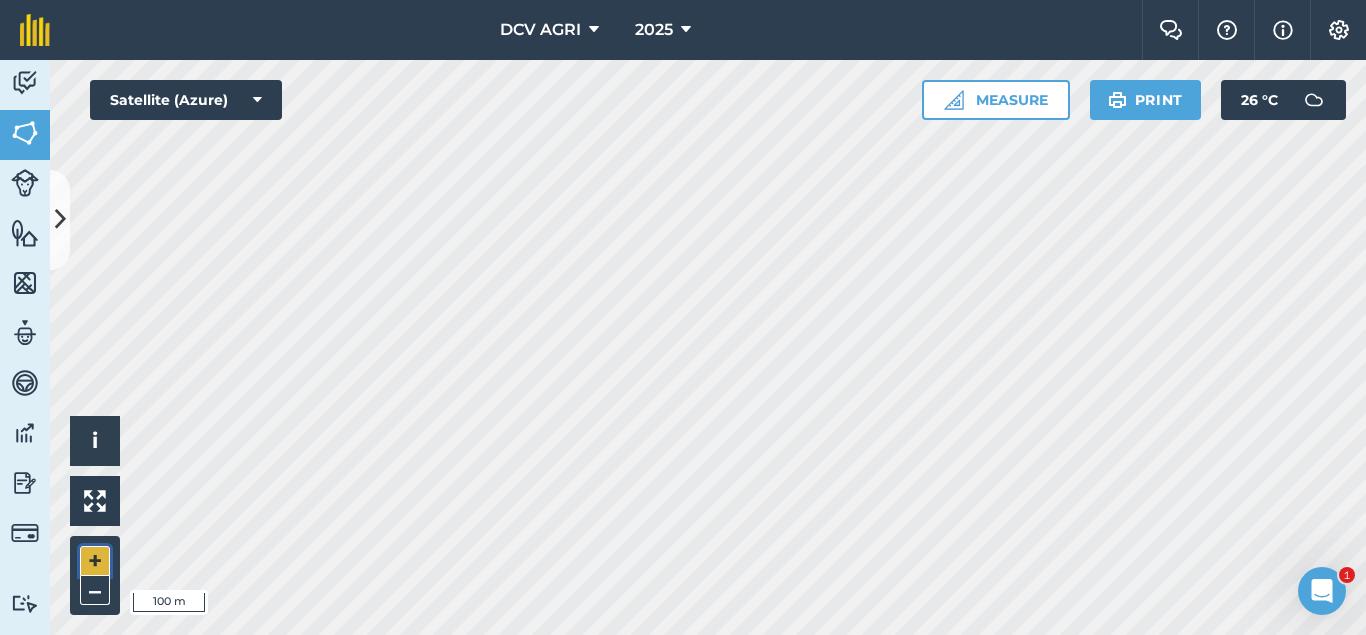 click on "+" at bounding box center (95, 561) 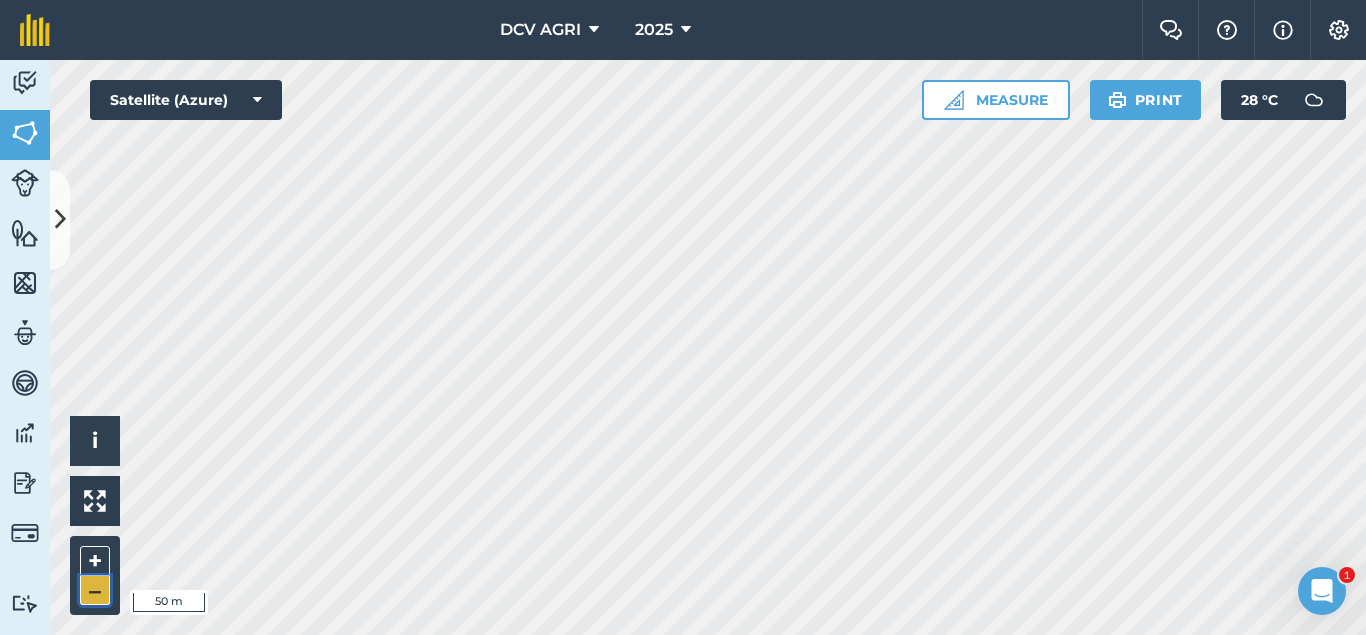 click on "–" at bounding box center (95, 590) 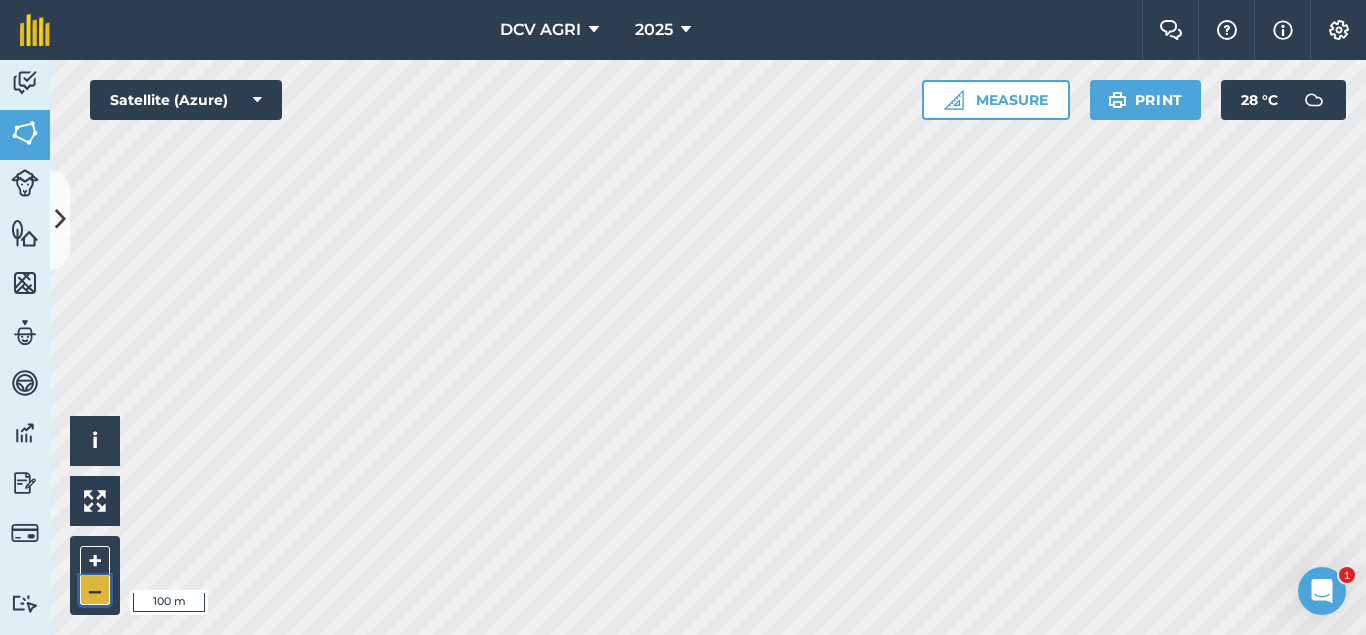 click on "–" at bounding box center [95, 590] 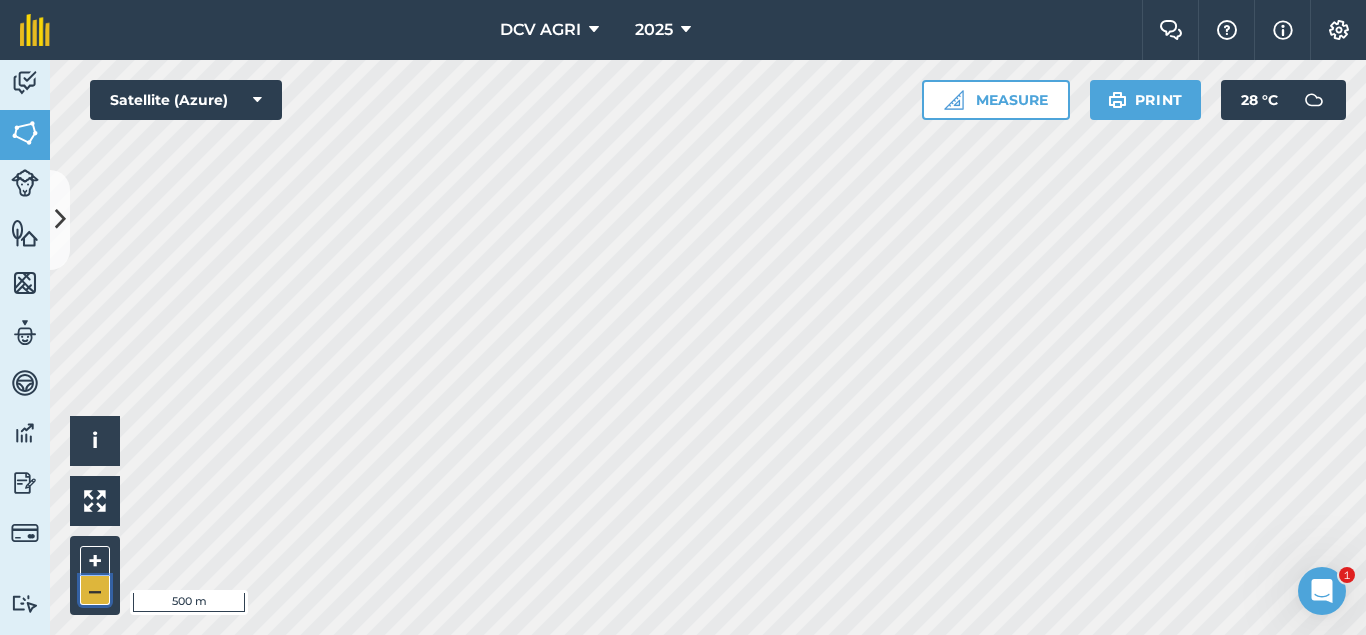 click on "–" at bounding box center [95, 590] 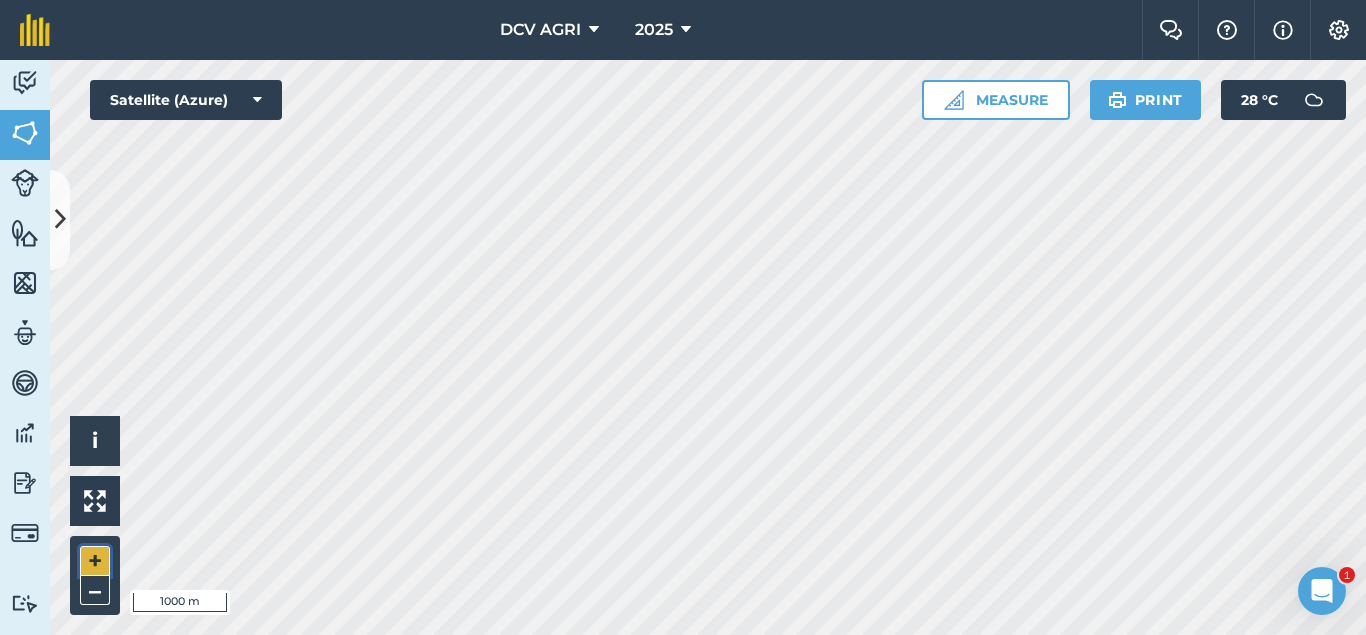 click on "+" at bounding box center (95, 561) 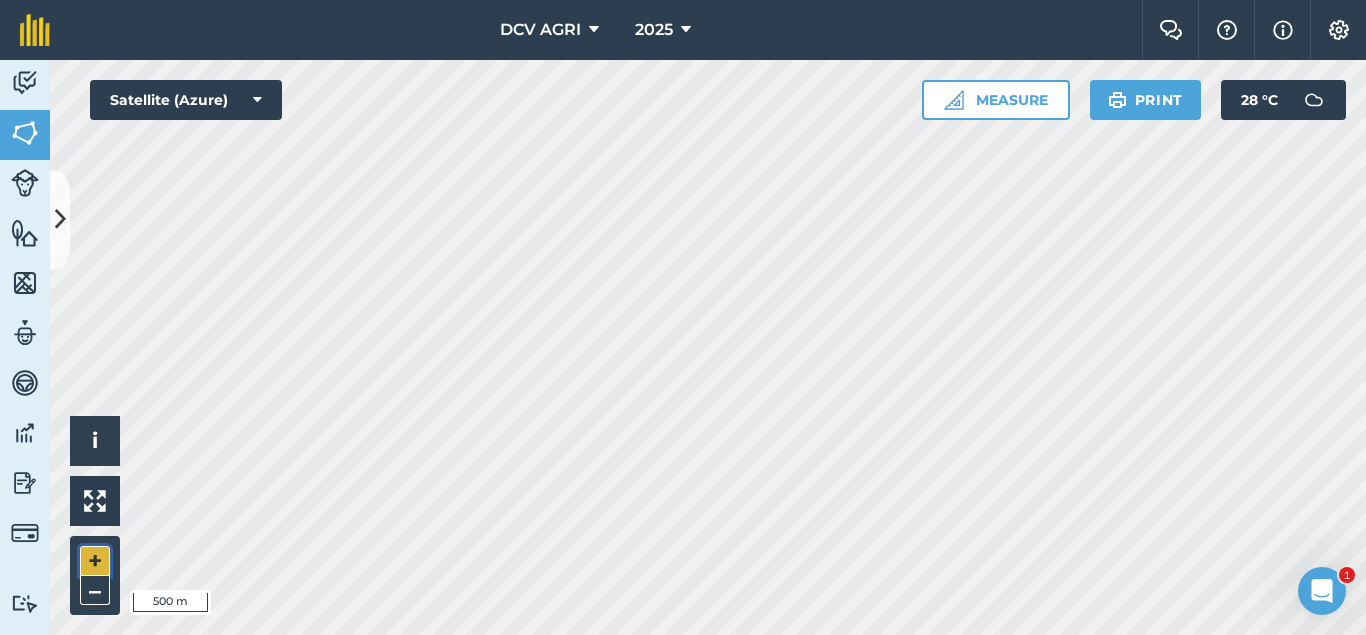 click on "+" at bounding box center (95, 561) 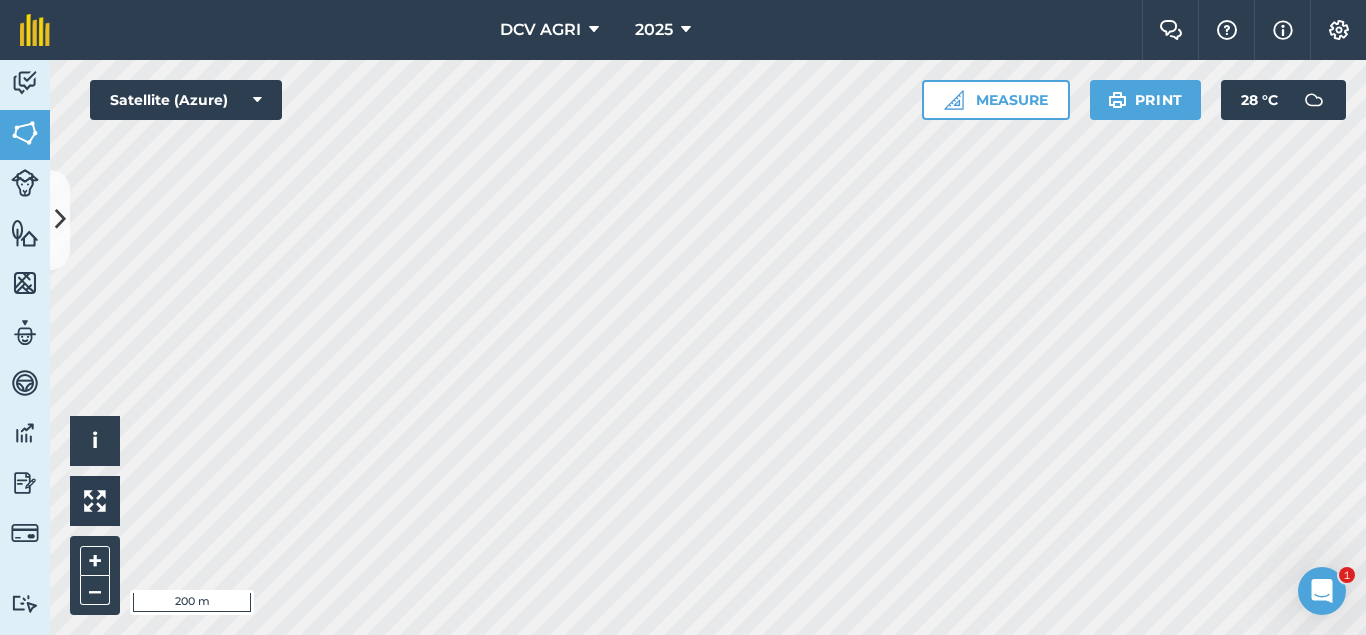 click on "DCV AGRI 2025 Farm Chat Help Info Settings DCV AGRI  -  2025 Reproduced with the permission of  Microsoft Printed on  [DATE] Field usages No usage set 011 HILUCTUGAN 012 KANAWAGAN 013 [GEOGRAPHIC_DATA] 014 POBLACION 021 ESTRERA 022 SAGKA 023 [GEOGRAPHIC_DATA]-O 024 [GEOGRAPHIC_DATA] 031 [GEOGRAPHIC_DATA] 032 [GEOGRAPHIC_DATA] 033 AGUITING 034 CANUCHI 041 MATICA-A 042 KADAUHAN 051 CAGBUHANGIN 052 CATAYUM 061 BAILAN 062 [GEOGRAPHIC_DATA][PERSON_NAME] 063 TIPIK 064 CATMON 065 SABANG BA-O 066 [PERSON_NAME] 070 [PERSON_NAME] 071 COLISAO 081 DONGHOL 083 SUMANGA 084 PATAG 090 IPIL BILLET - FEB BILLET - JAN CAPAHI CUTBACKED END OF CONTRACT H0- POOR STAND H0-FOR LOADING H0-HARVEST COMPLETED H0-HARVESTED PARTIAL H0-PLOW OUT H0-PLOWED H1-JAN H10-OCT H11-NOV H12-DEC H2-FEB H3-MAR H4-APR H5-MAY H6-JUN H7-[DATE] H8-AUG H9-SEPT H9-SEPT MANUAL - FEB MANUAL - JAN NO FLY ZONE NOT ACCESSIBLE Other Other PLANT CANE PROJECTED NURSERY R1 R10 R2 R3 R4 R5 R6 SUGARCANE TPH 30 TPH 40 TPH 50 TPH 60 TPH 70 TPH 80 V 01-105 V 02-247 V 03-171 V 07-195 V 07-66 V 08-57 V 1683 / 07-66 V 2002-0359 V 2003-1895 V 84-524" at bounding box center [683, 317] 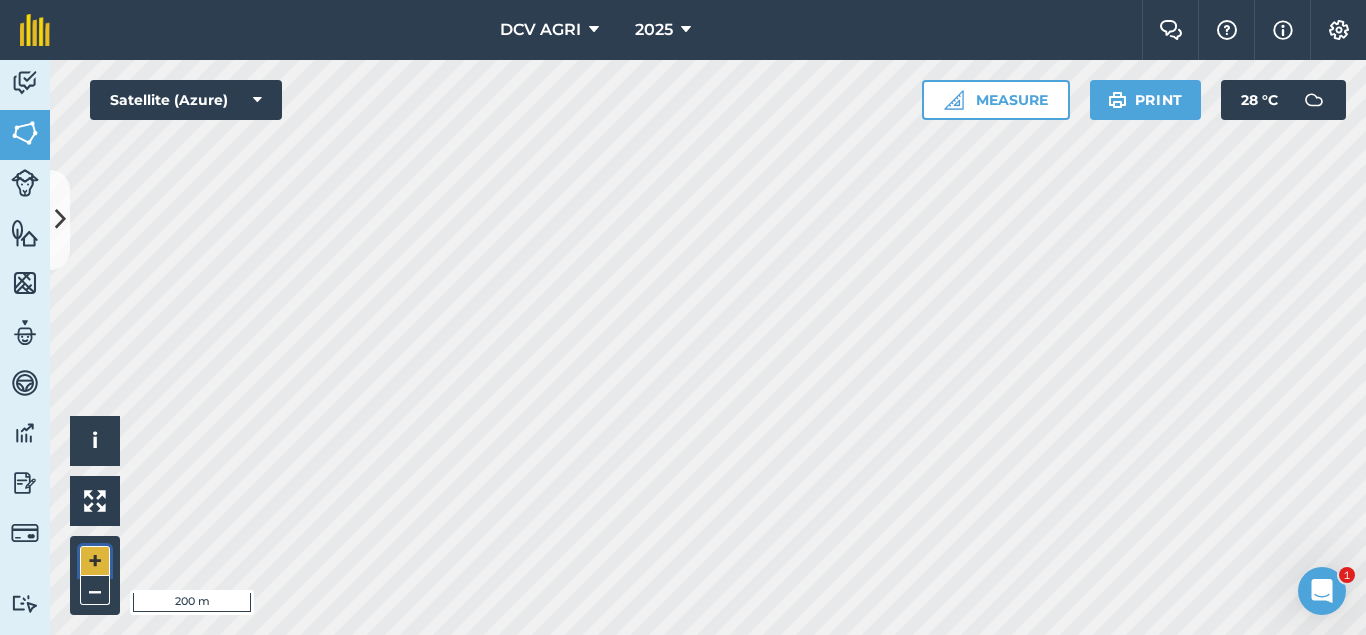 click on "+" at bounding box center [95, 561] 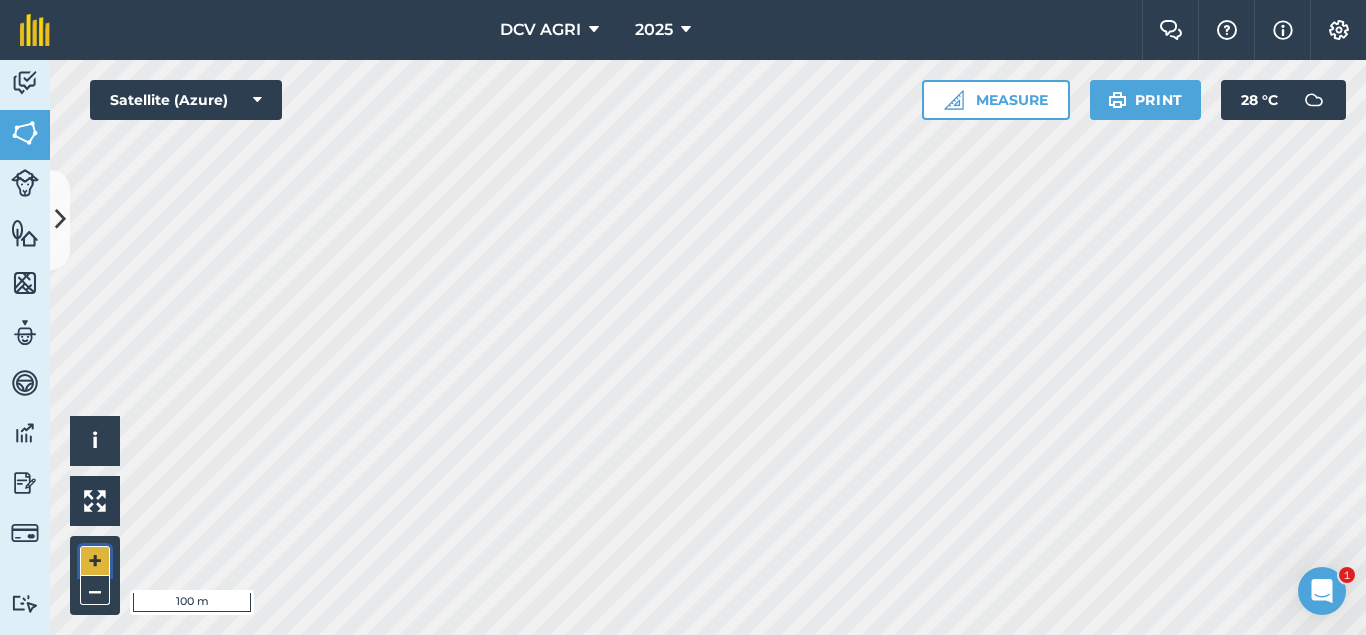 click on "+" at bounding box center [95, 561] 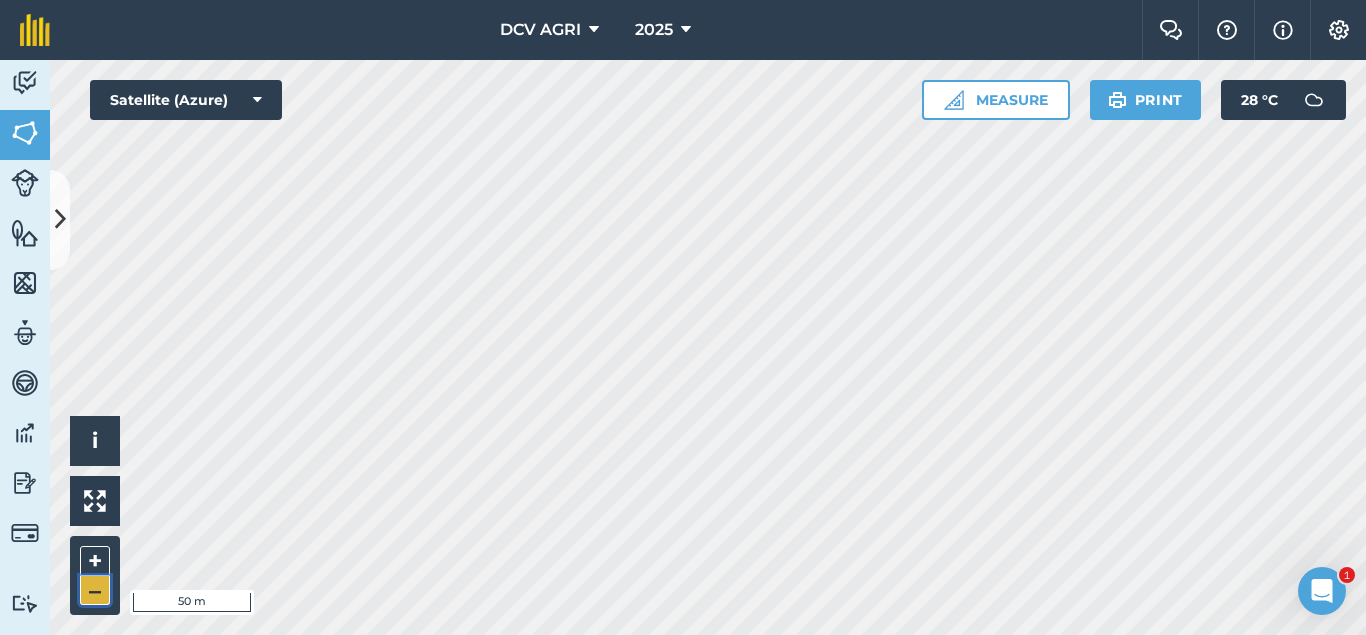 click on "–" at bounding box center [95, 590] 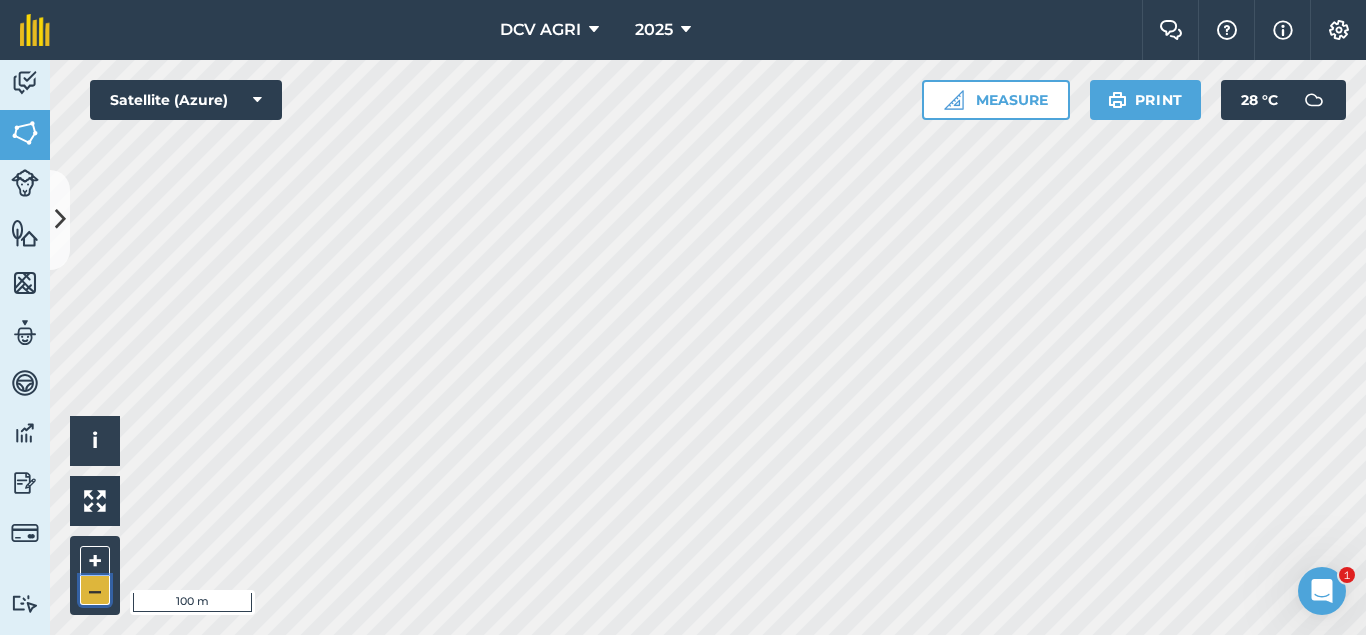 click on "–" at bounding box center [95, 590] 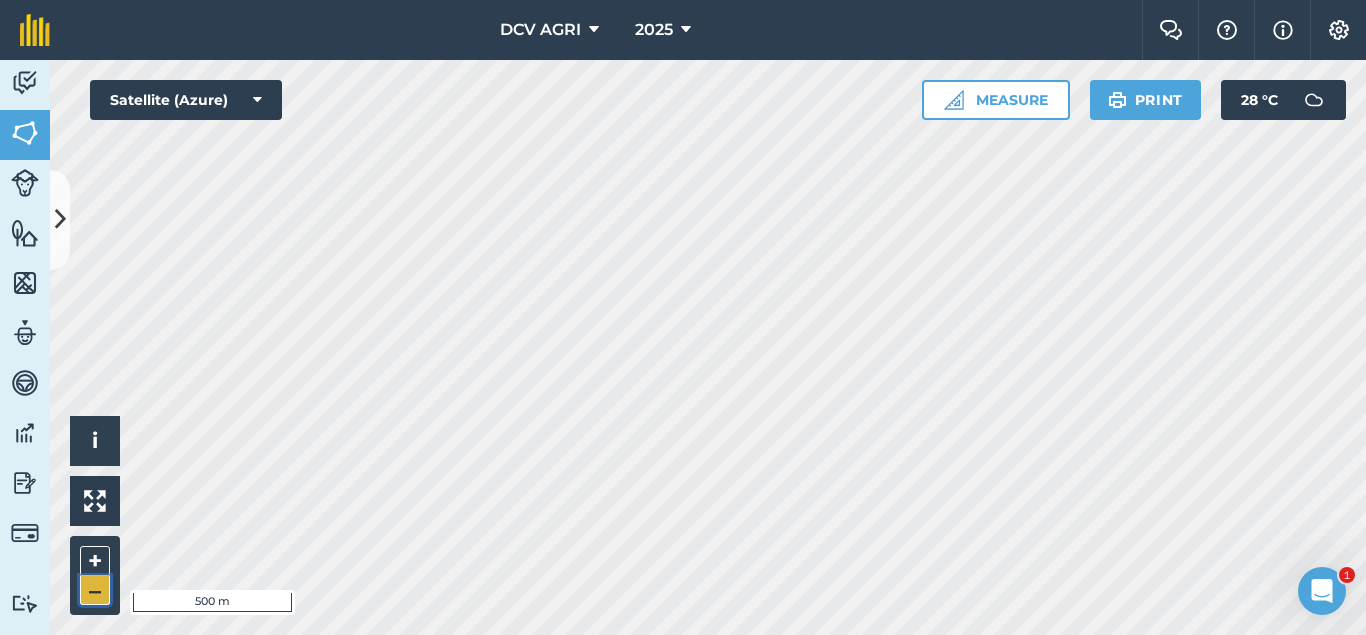 click on "–" at bounding box center [95, 590] 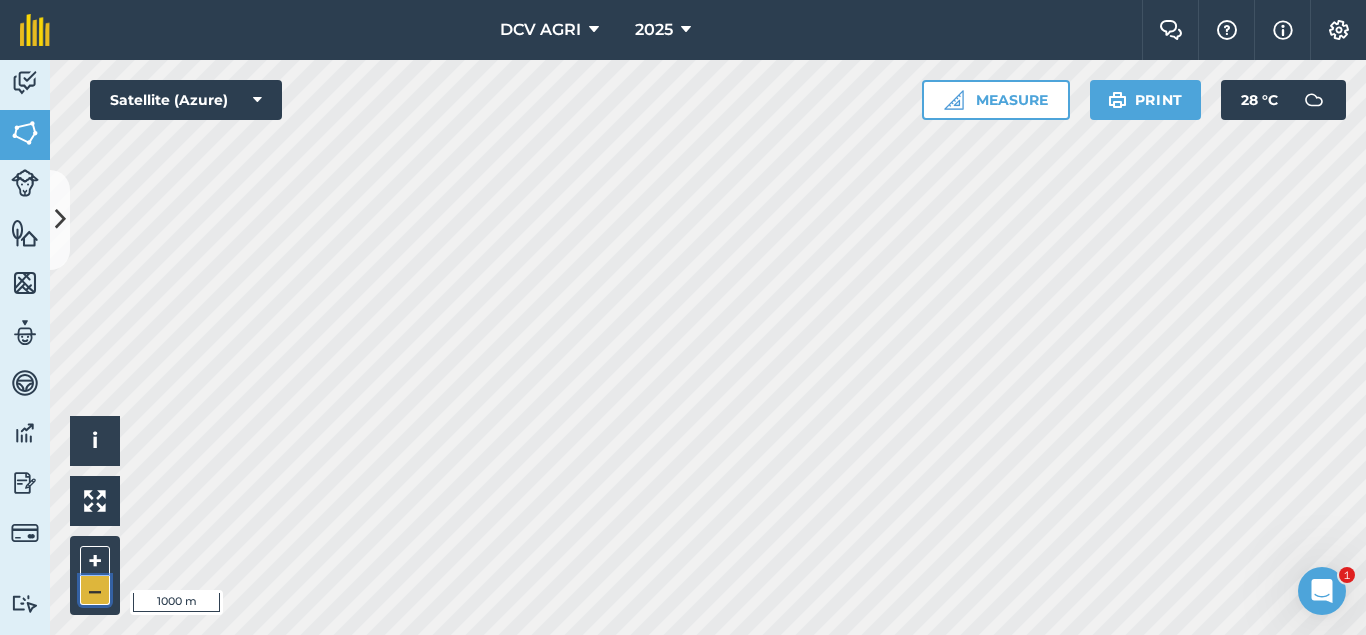 click on "–" at bounding box center (95, 590) 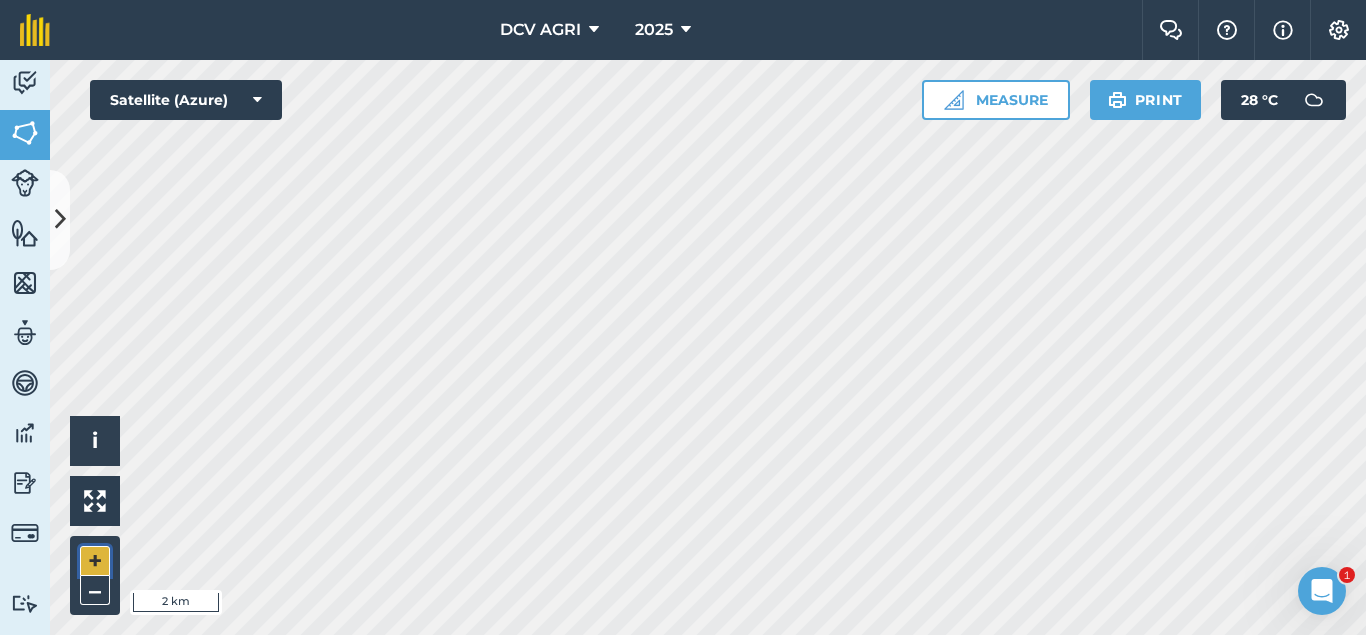 click on "+" at bounding box center (95, 561) 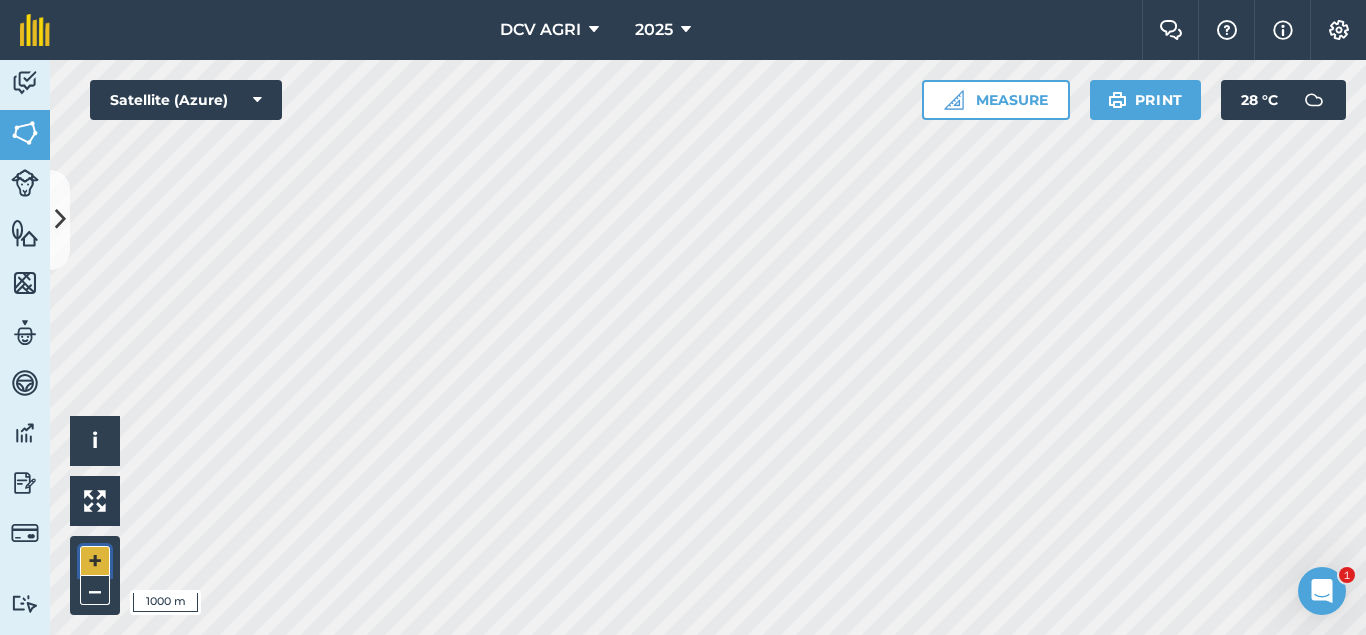 click on "+" at bounding box center (95, 561) 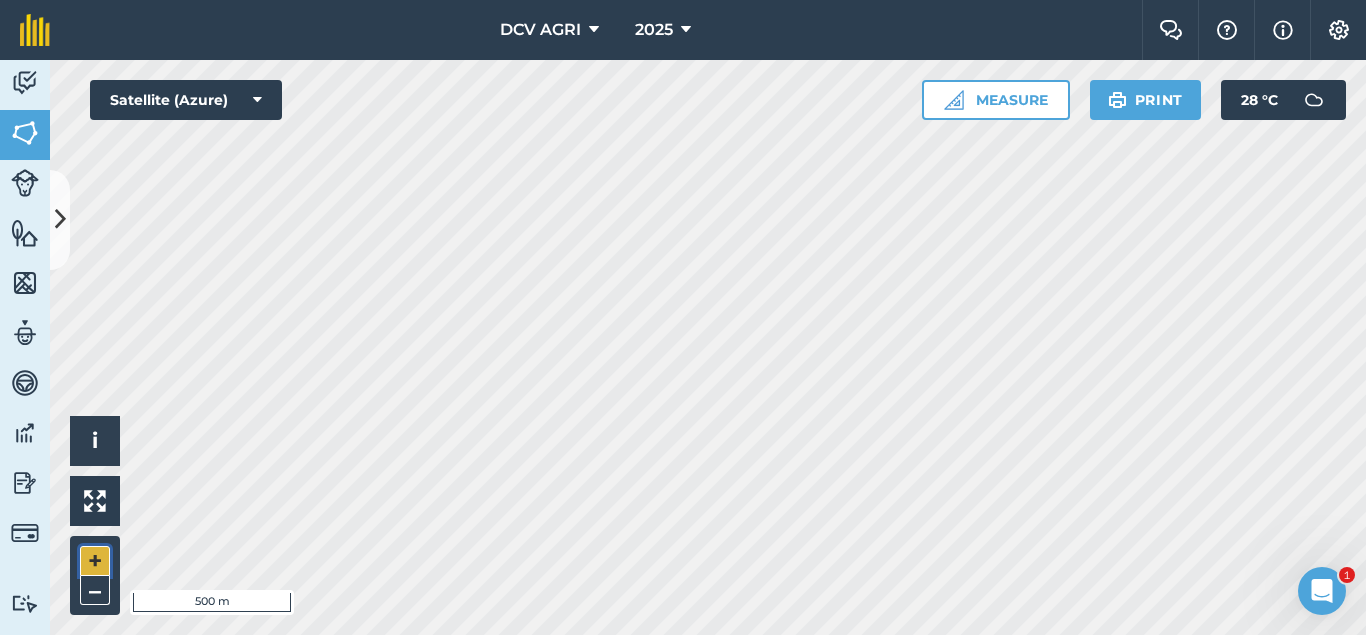 click on "+" at bounding box center (95, 561) 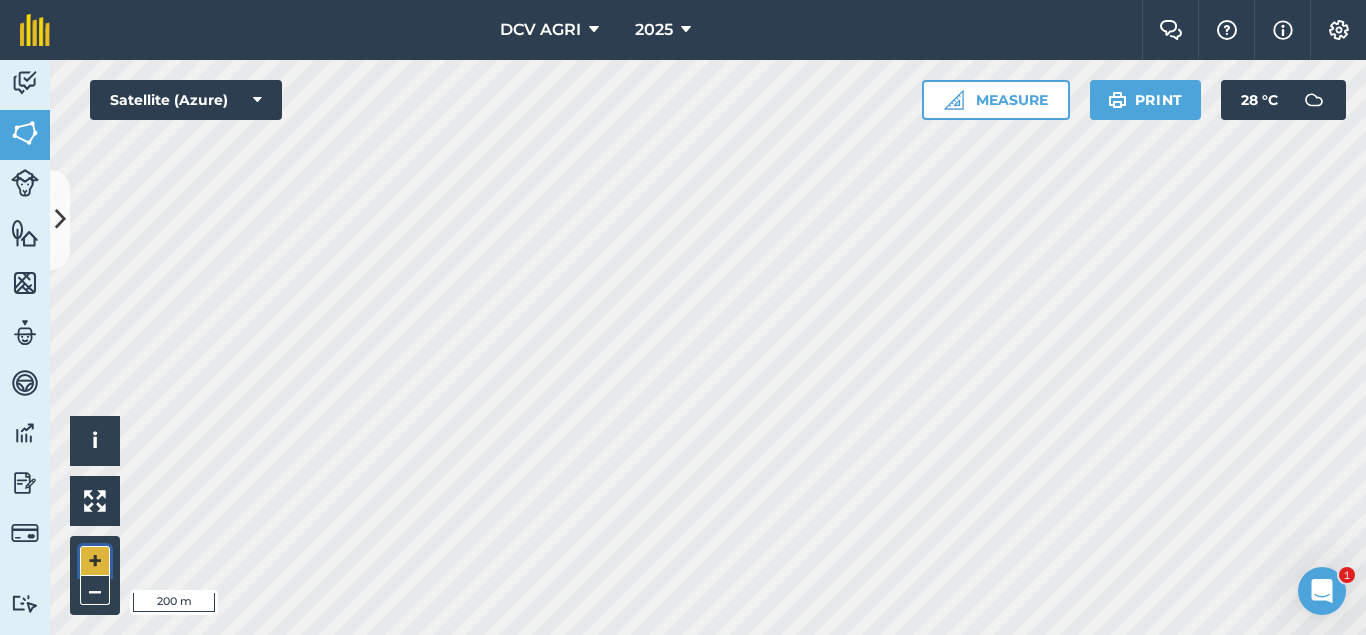 click on "+" at bounding box center [95, 561] 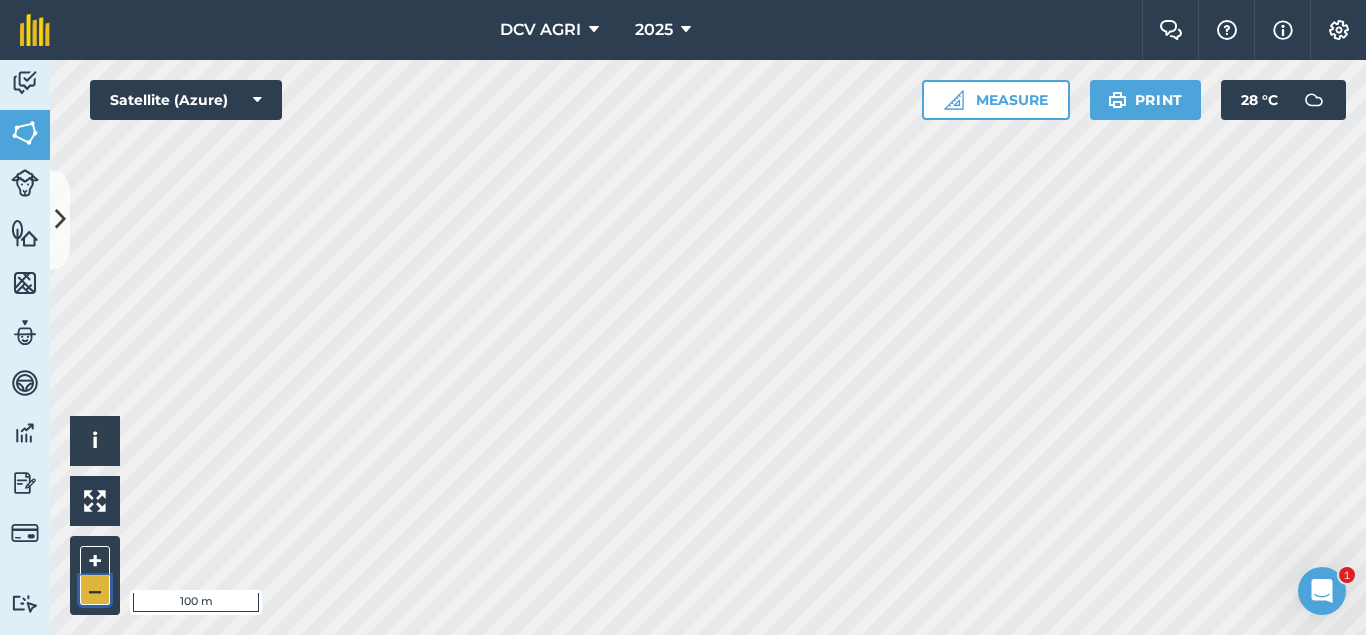 click on "–" at bounding box center (95, 590) 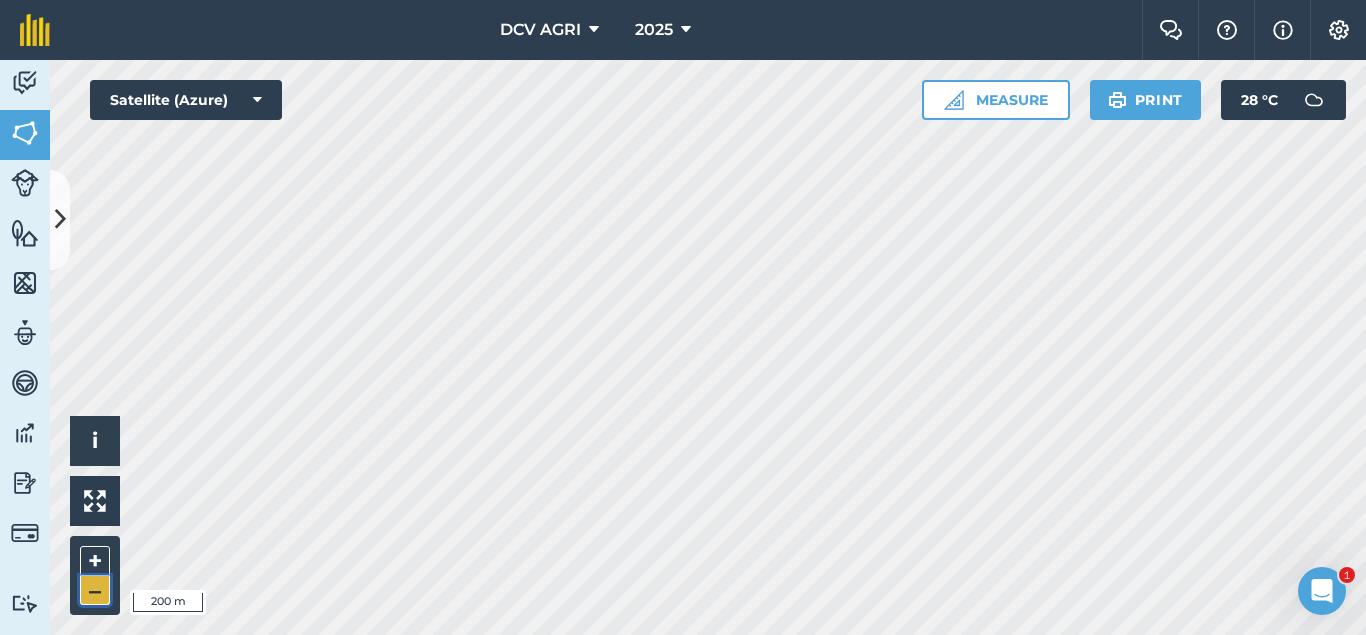 click on "–" at bounding box center (95, 590) 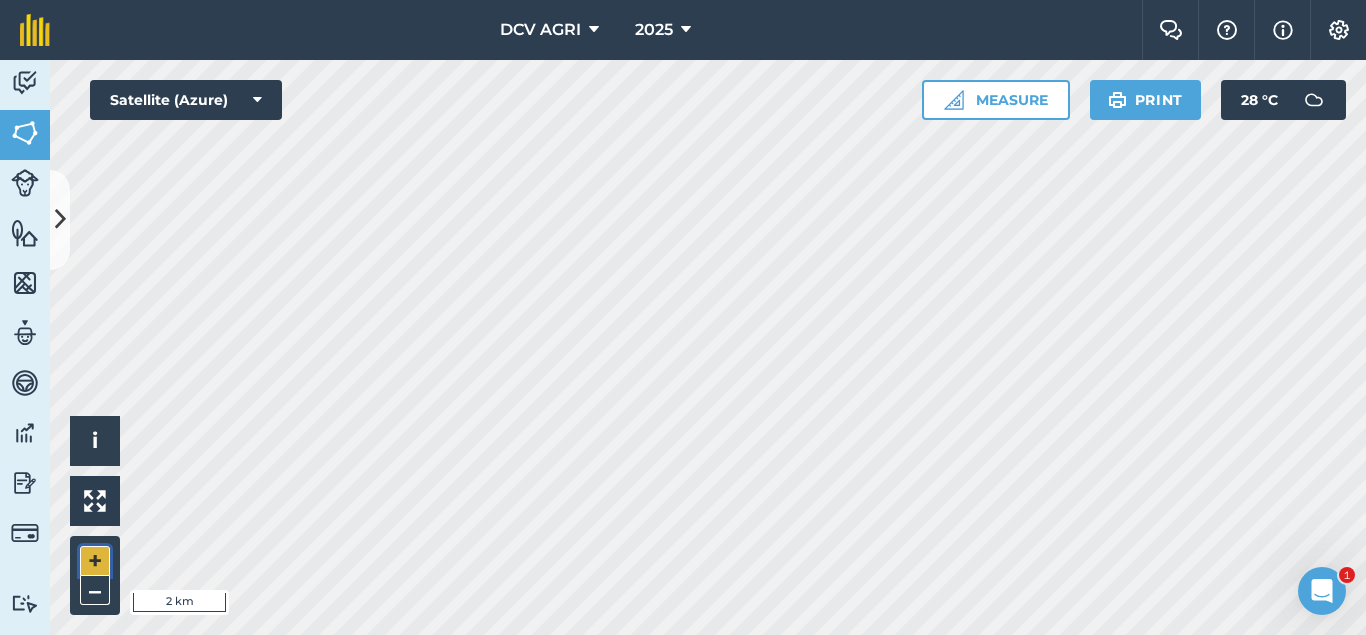 click on "+" at bounding box center [95, 561] 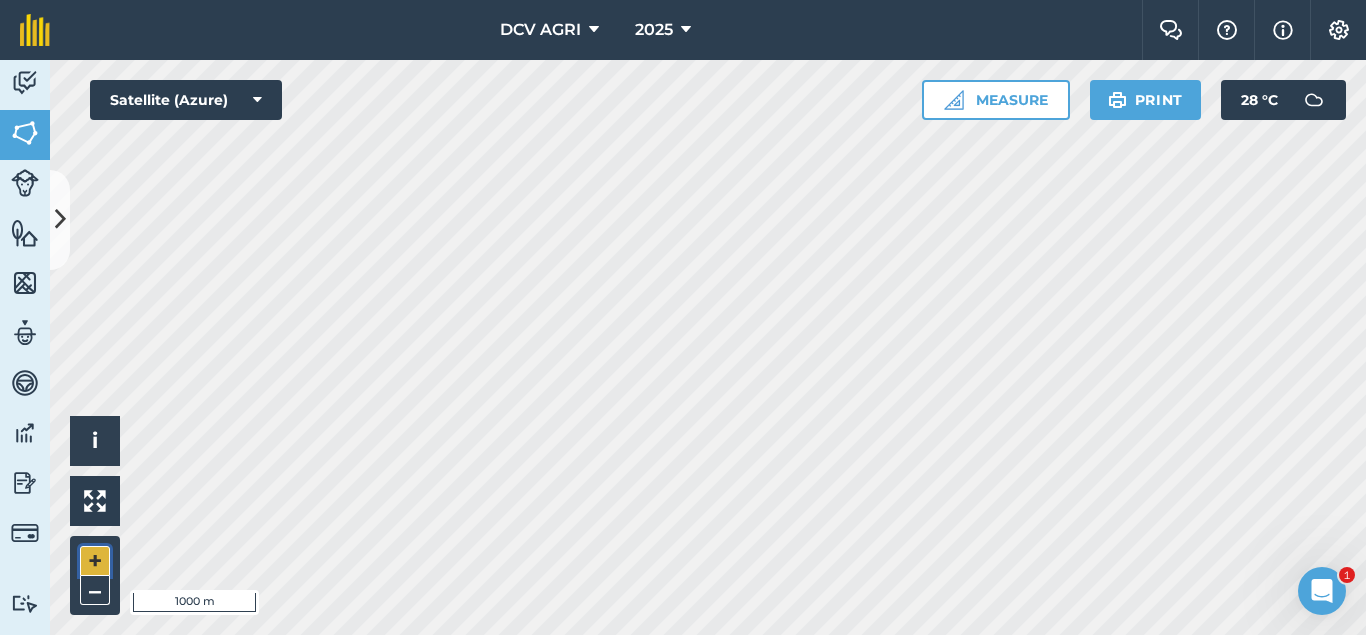 click on "+" at bounding box center [95, 561] 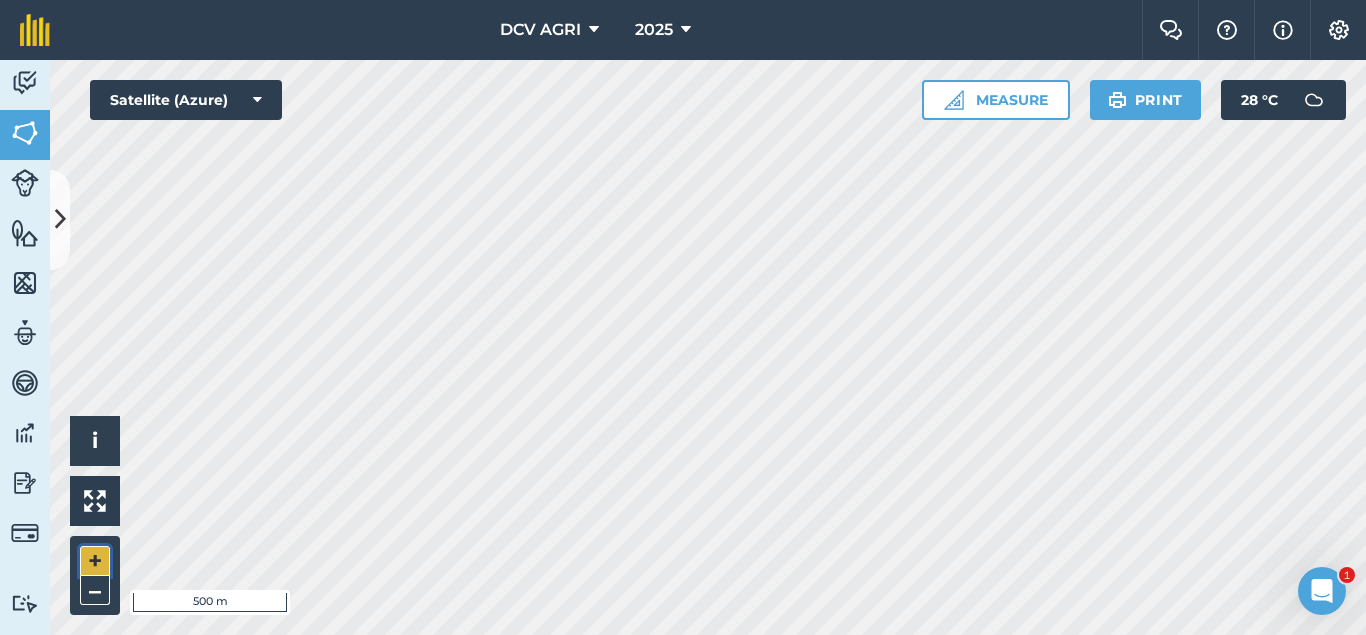 click on "+" at bounding box center (95, 561) 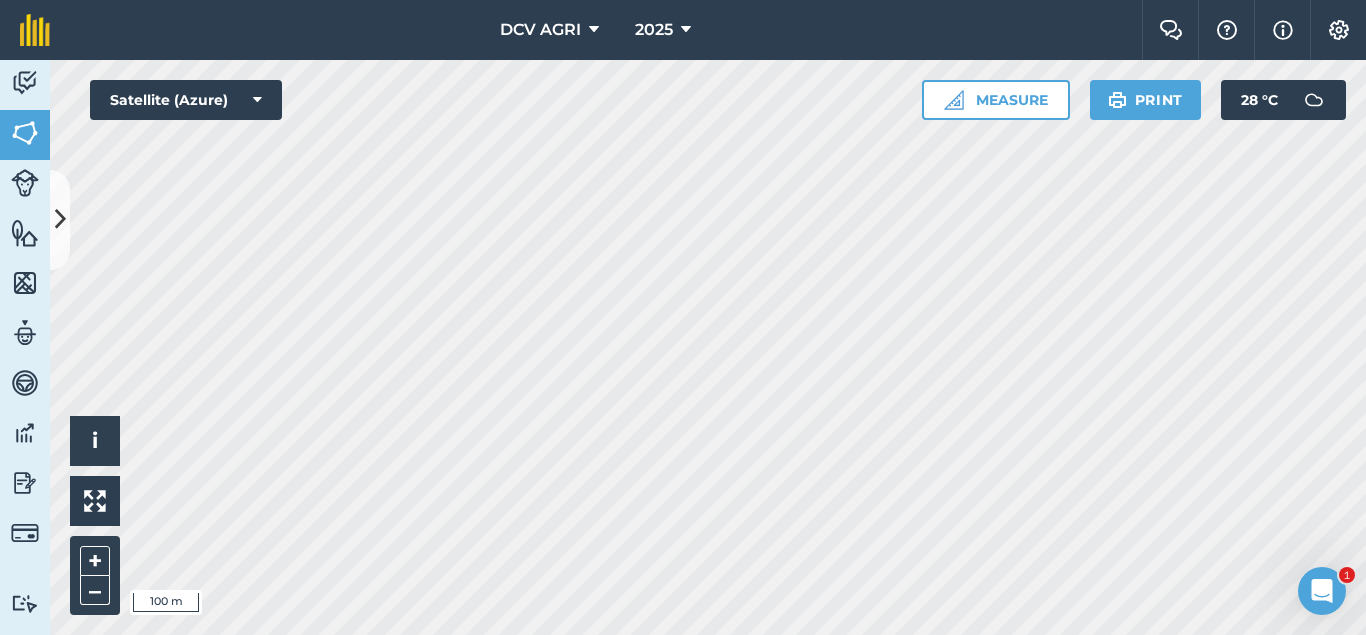 click on "DCV AGRI 2025 Farm Chat Help Info Settings DCV AGRI  -  2025 Reproduced with the permission of  Microsoft Printed on  [DATE] Field usages No usage set 011 HILUCTUGAN 012 KANAWAGAN 013 [GEOGRAPHIC_DATA] 014 POBLACION 021 ESTRERA 022 SAGKA 023 [GEOGRAPHIC_DATA]-O 024 [GEOGRAPHIC_DATA] 031 [GEOGRAPHIC_DATA] 032 [GEOGRAPHIC_DATA] 033 AGUITING 034 CANUCHI 041 MATICA-A 042 KADAUHAN 051 CAGBUHANGIN 052 CATAYUM 061 BAILAN 062 [GEOGRAPHIC_DATA][PERSON_NAME] 063 TIPIK 064 CATMON 065 SABANG BA-O 066 [PERSON_NAME] 070 [PERSON_NAME] 071 COLISAO 081 DONGHOL 083 SUMANGA 084 PATAG 090 IPIL BILLET - FEB BILLET - JAN CAPAHI CUTBACKED END OF CONTRACT H0- POOR STAND H0-FOR LOADING H0-HARVEST COMPLETED H0-HARVESTED PARTIAL H0-PLOW OUT H0-PLOWED H1-JAN H10-OCT H11-NOV H12-DEC H2-FEB H3-MAR H4-APR H5-MAY H6-JUN H7-[DATE] H8-AUG H9-SEPT H9-SEPT MANUAL - FEB MANUAL - JAN NO FLY ZONE NOT ACCESSIBLE Other Other PLANT CANE PROJECTED NURSERY R1 R10 R2 R3 R4 R5 R6 SUGARCANE TPH 30 TPH 40 TPH 50 TPH 60 TPH 70 TPH 80 V 01-105 V 02-247 V 03-171 V 07-195 V 07-66 V 08-57 V 1683 / 07-66 V 2002-0359 V 2003-1895 V 84-524" at bounding box center (683, 317) 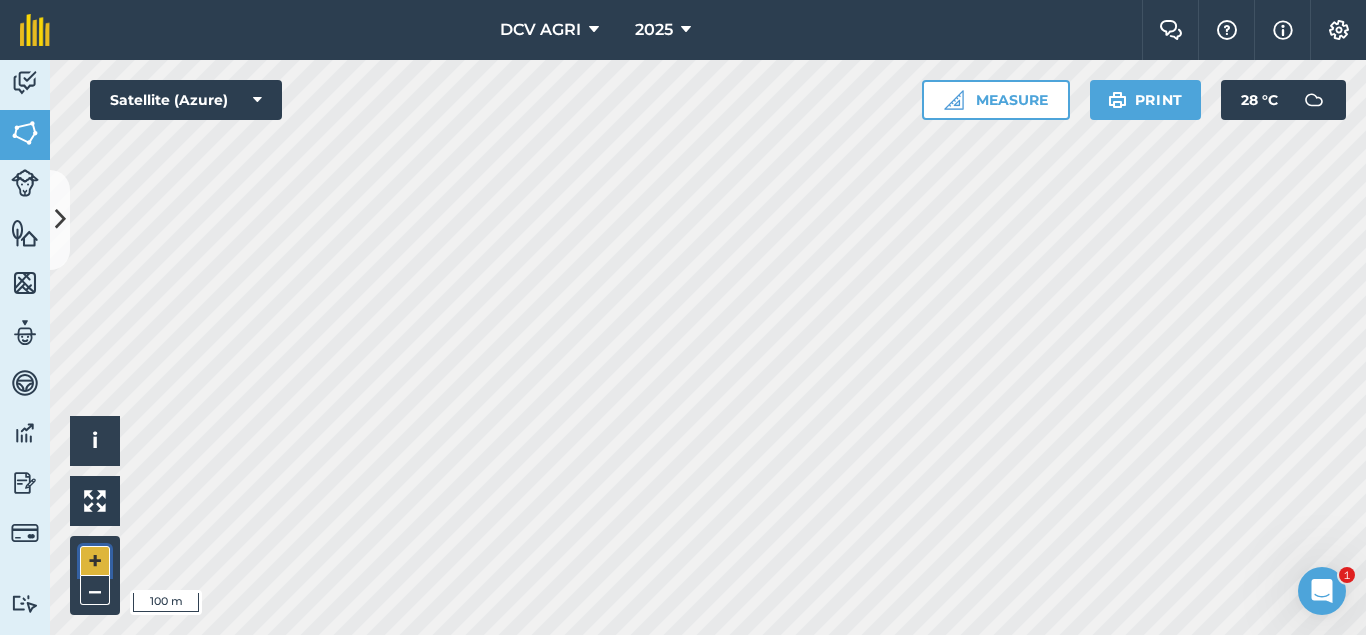 click on "+" at bounding box center (95, 561) 